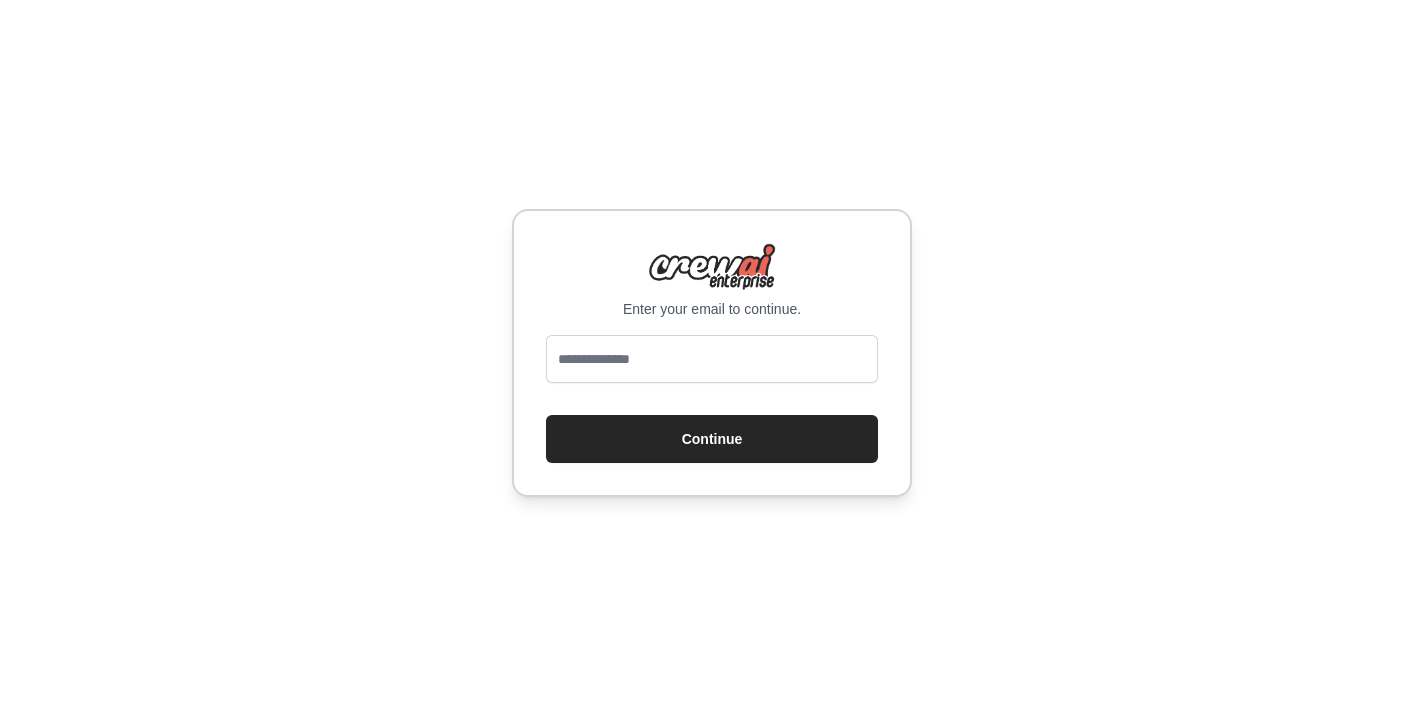 scroll, scrollTop: 0, scrollLeft: 0, axis: both 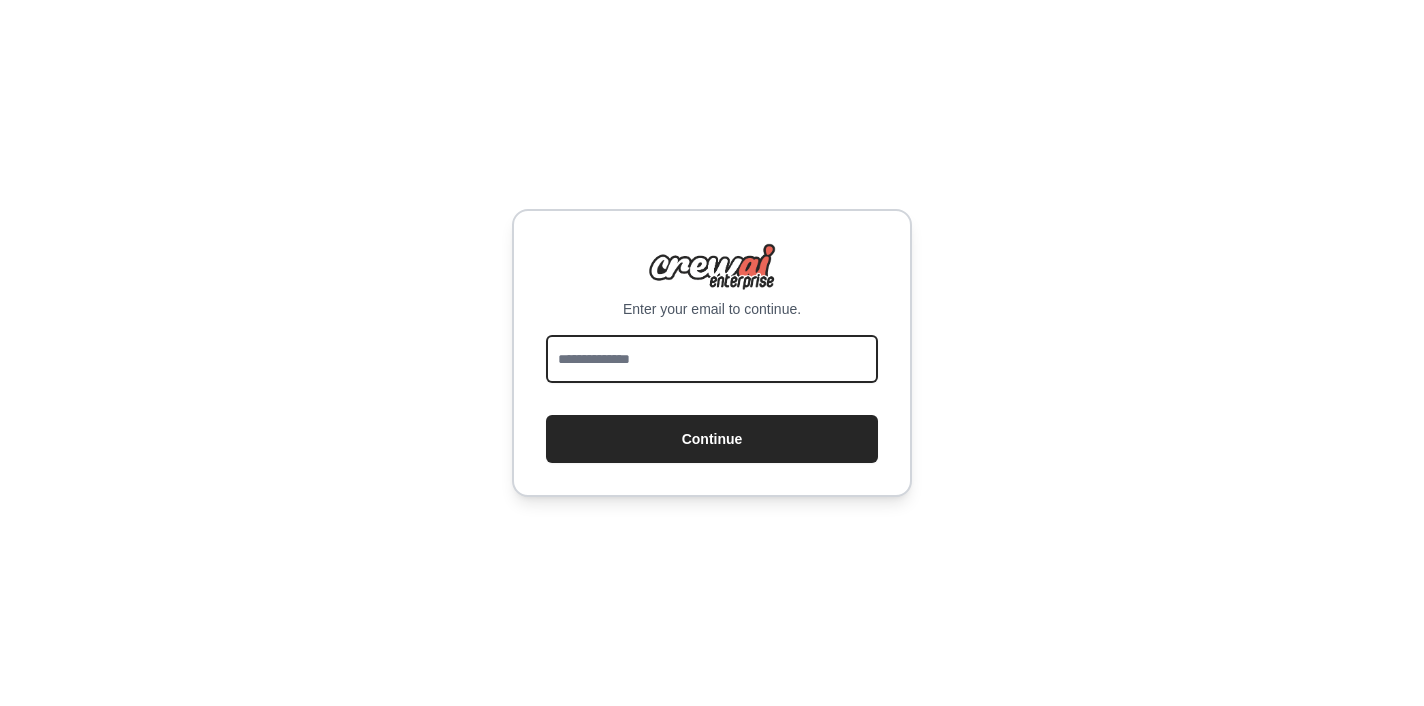 click at bounding box center (712, 359) 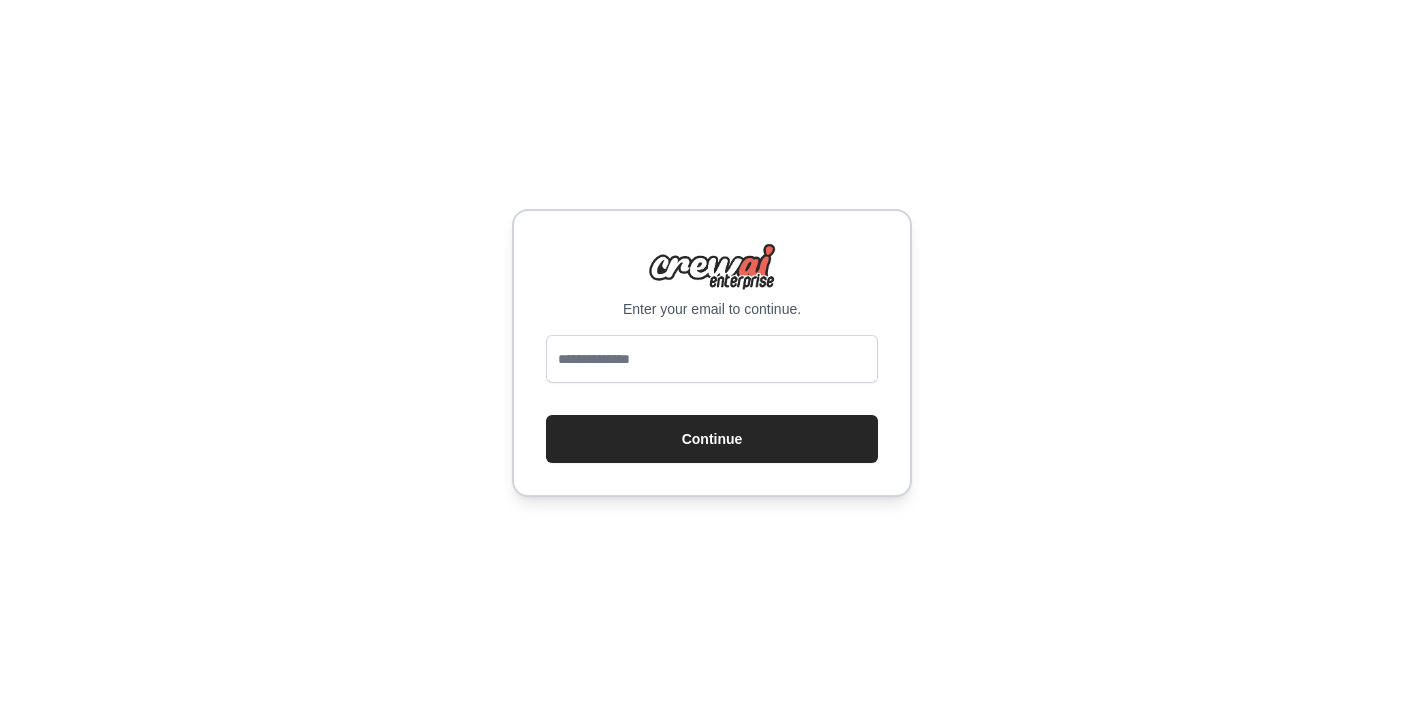 click on "Continue" at bounding box center [712, 399] 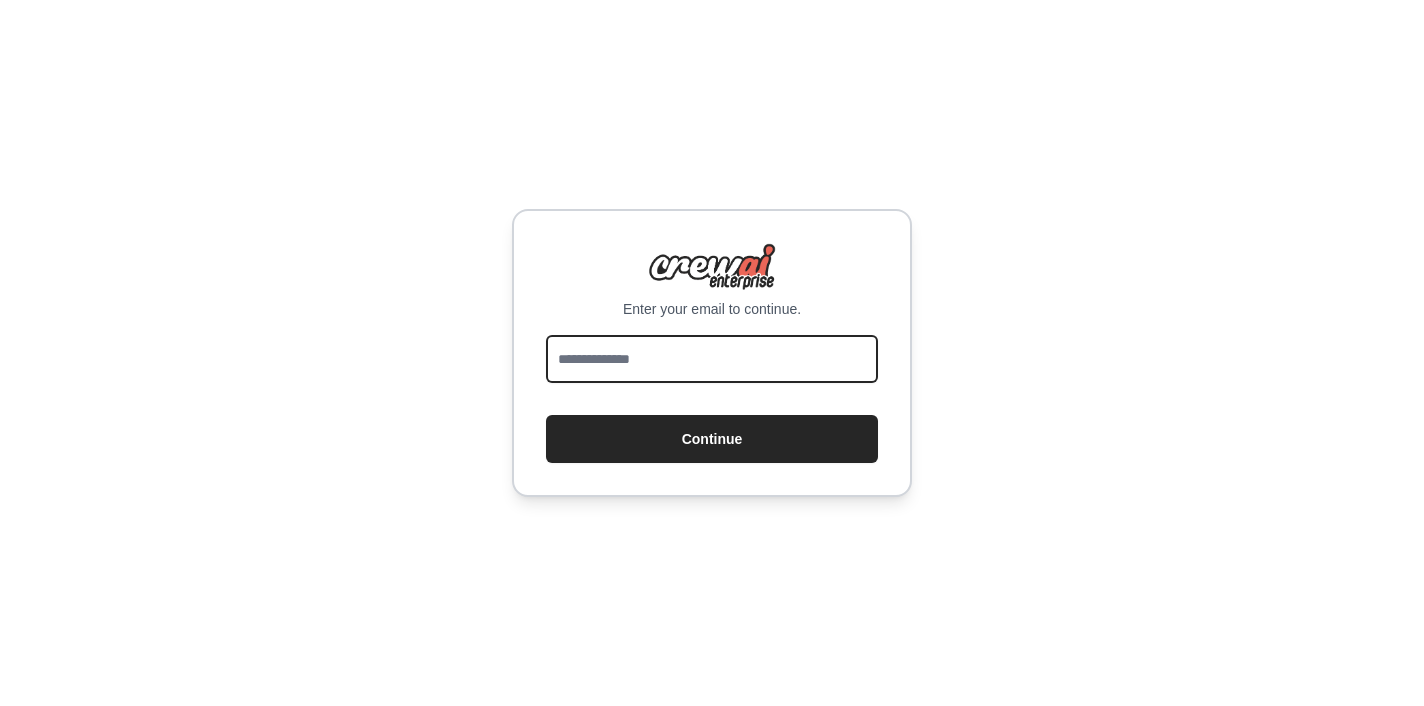 click at bounding box center [712, 359] 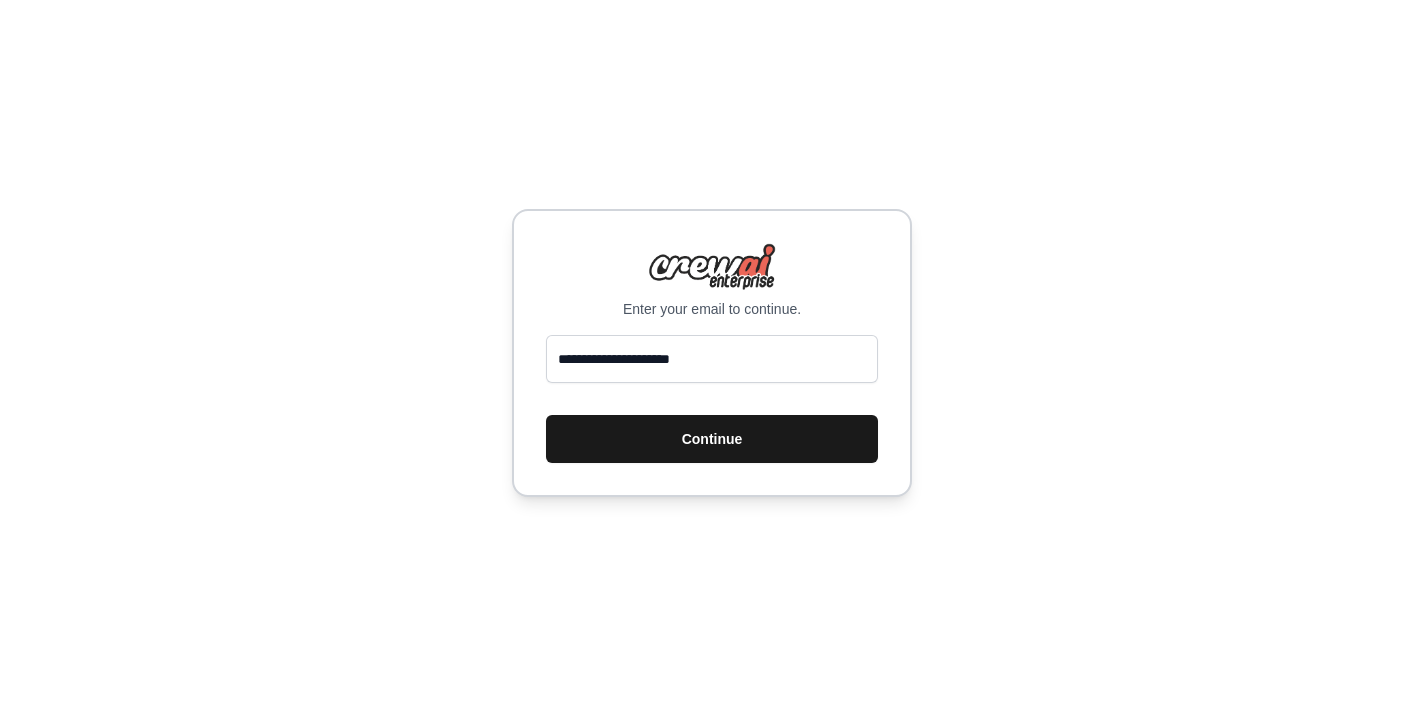 click on "Continue" at bounding box center (712, 439) 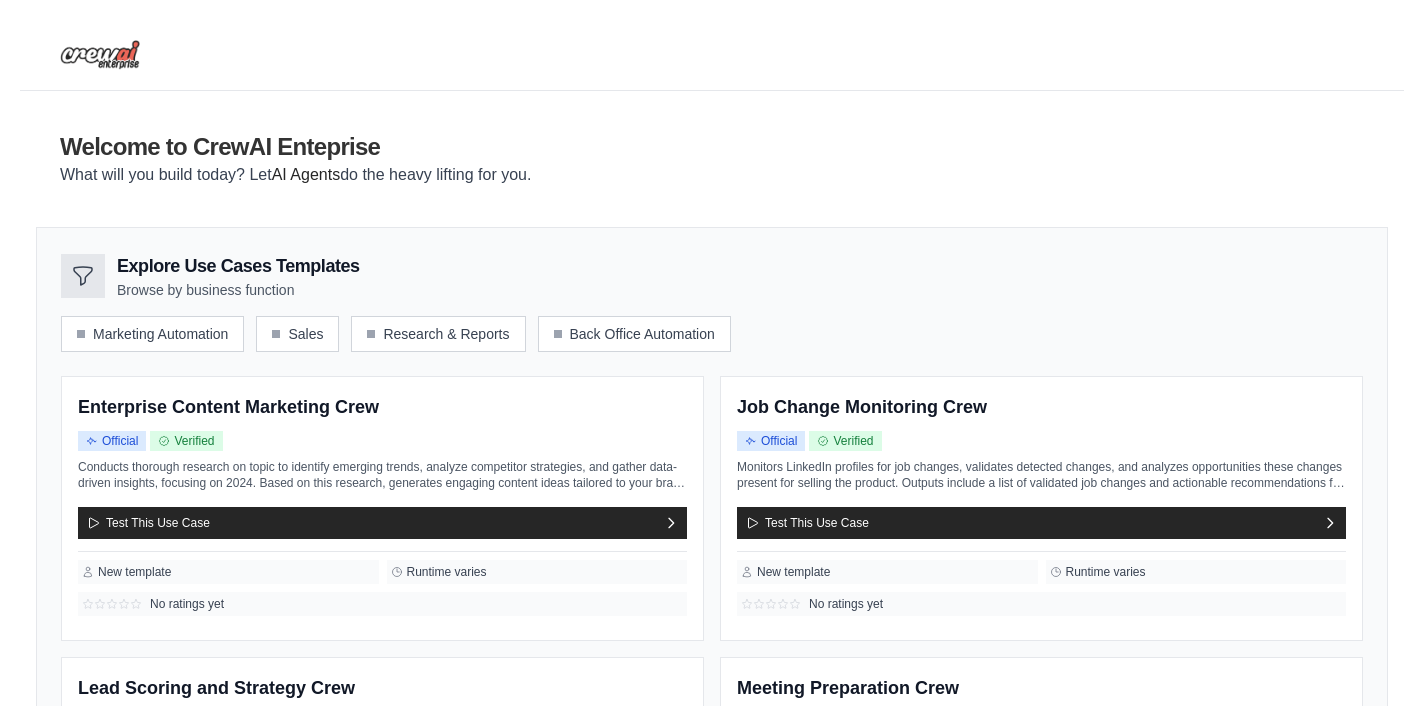 scroll, scrollTop: 0, scrollLeft: 0, axis: both 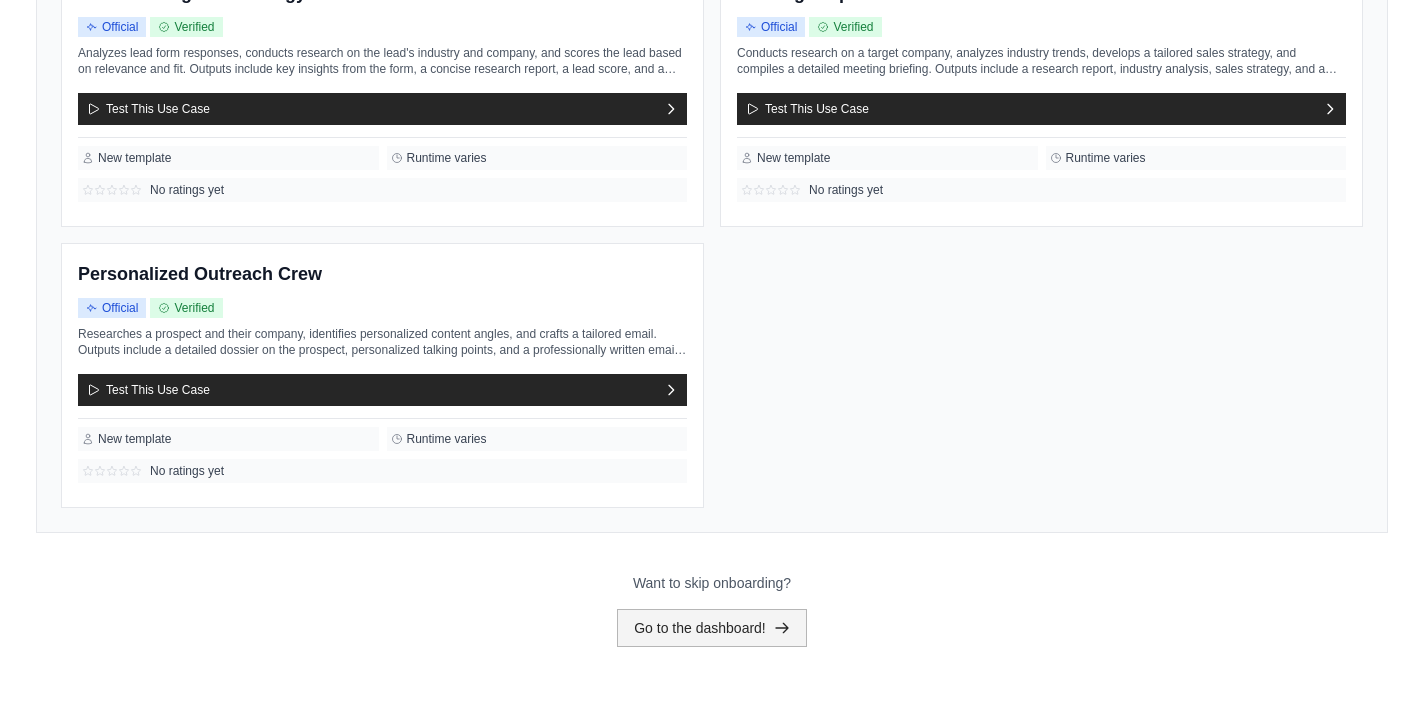 click on "Go to the dashboard!" at bounding box center [712, 628] 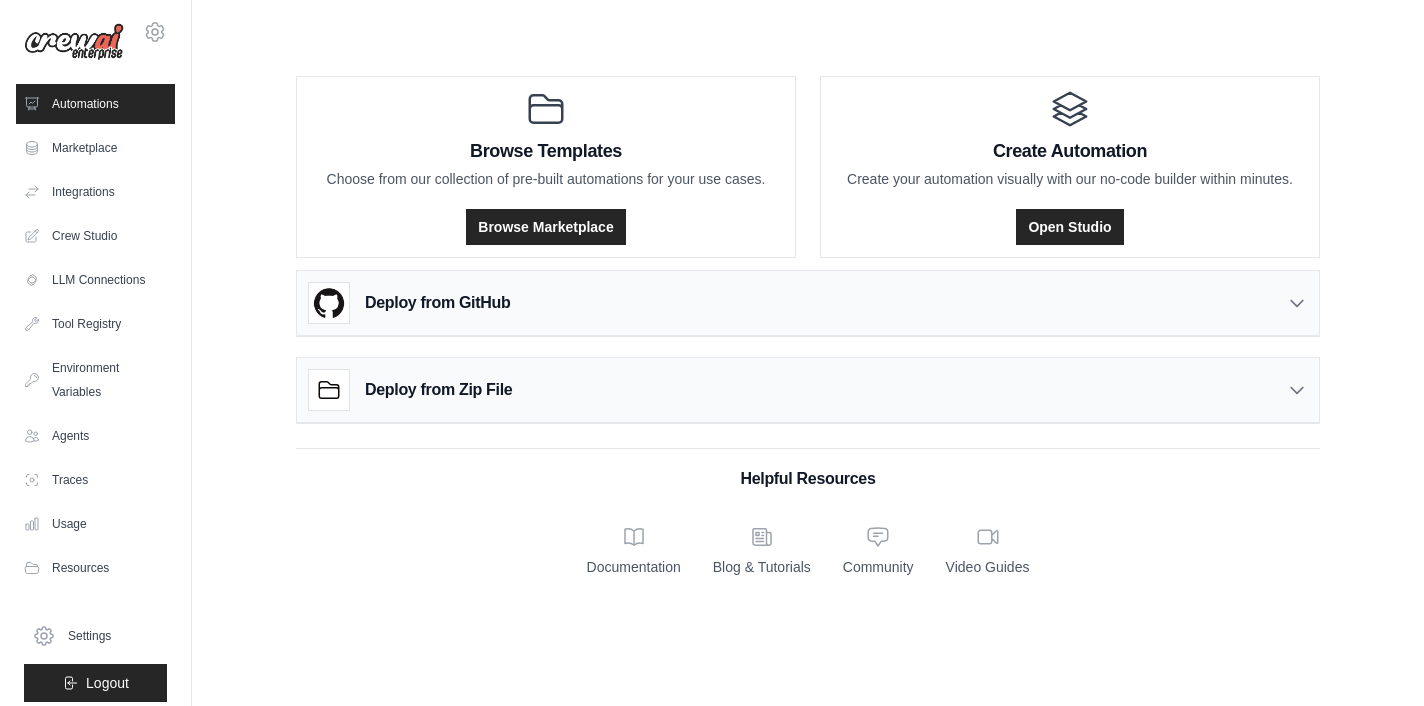 scroll, scrollTop: 0, scrollLeft: 0, axis: both 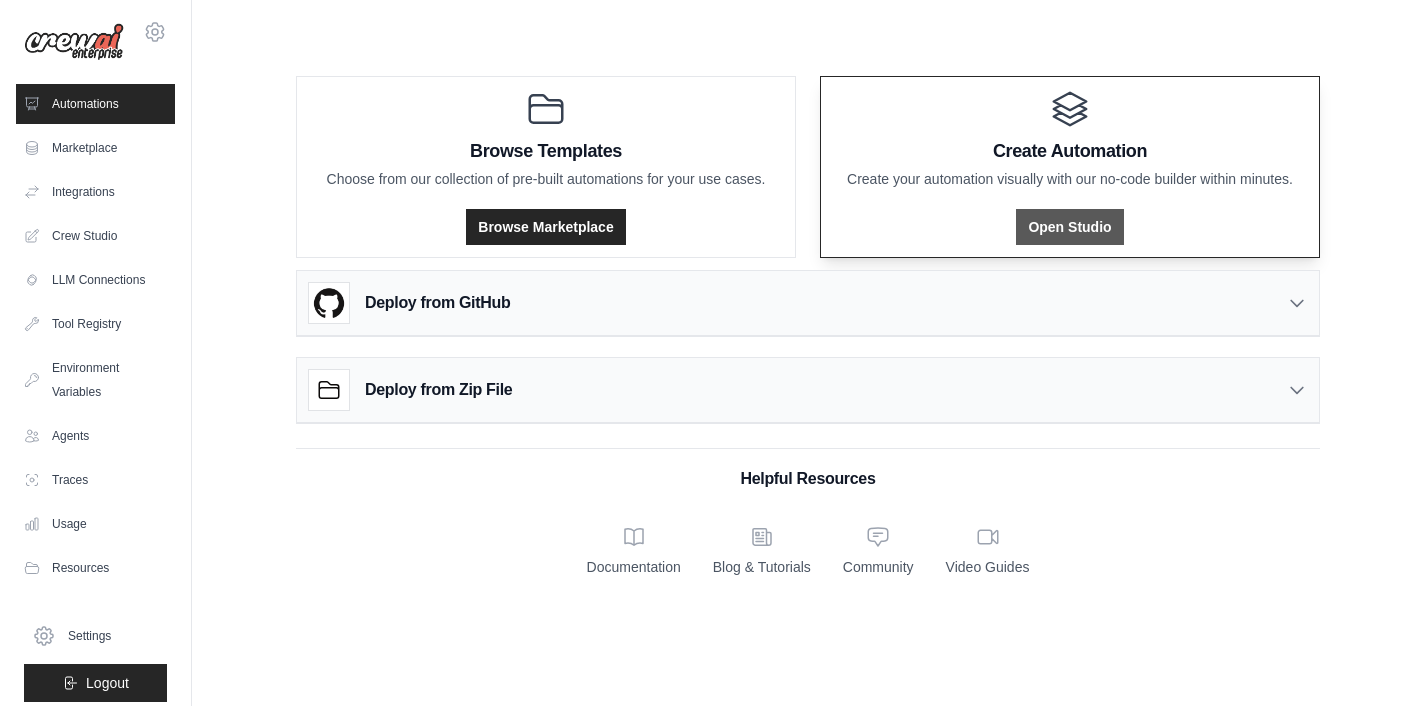 click on "Open Studio" at bounding box center [1069, 227] 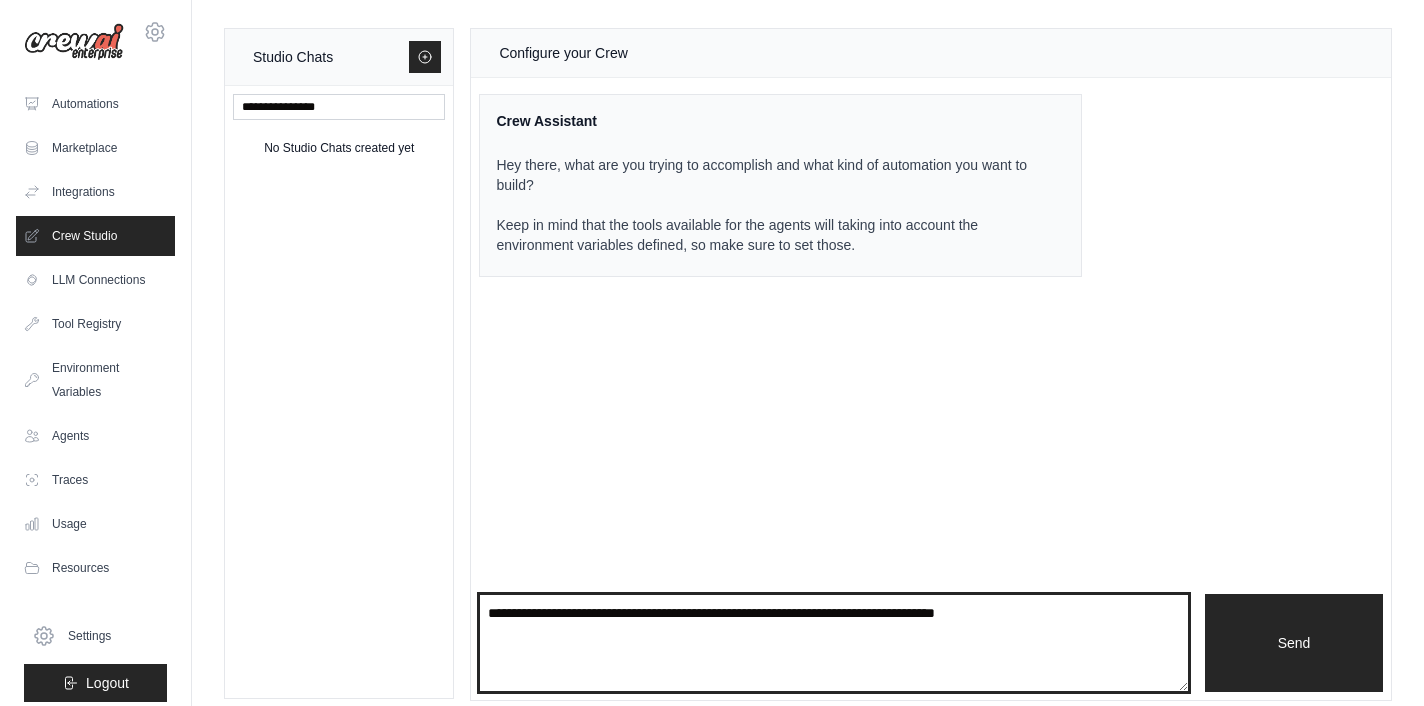 click at bounding box center [834, 643] 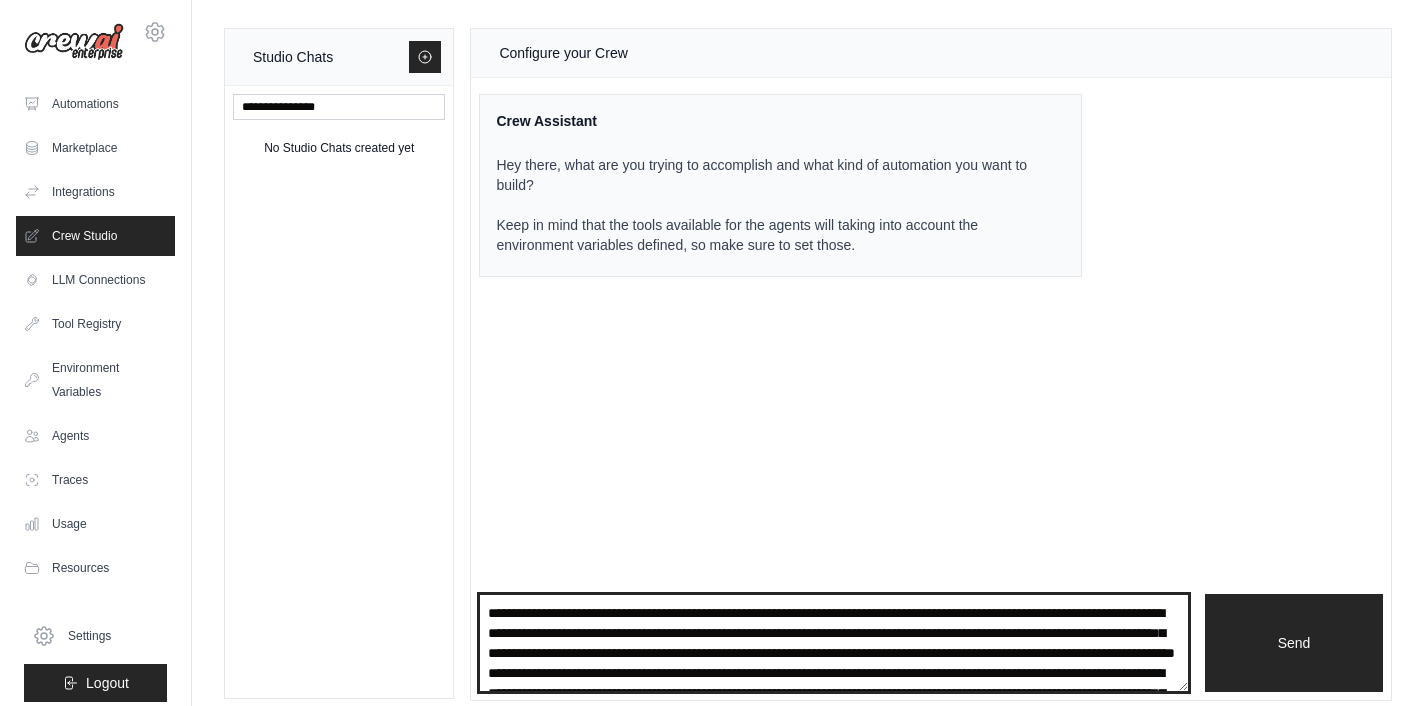 scroll, scrollTop: 4871, scrollLeft: 0, axis: vertical 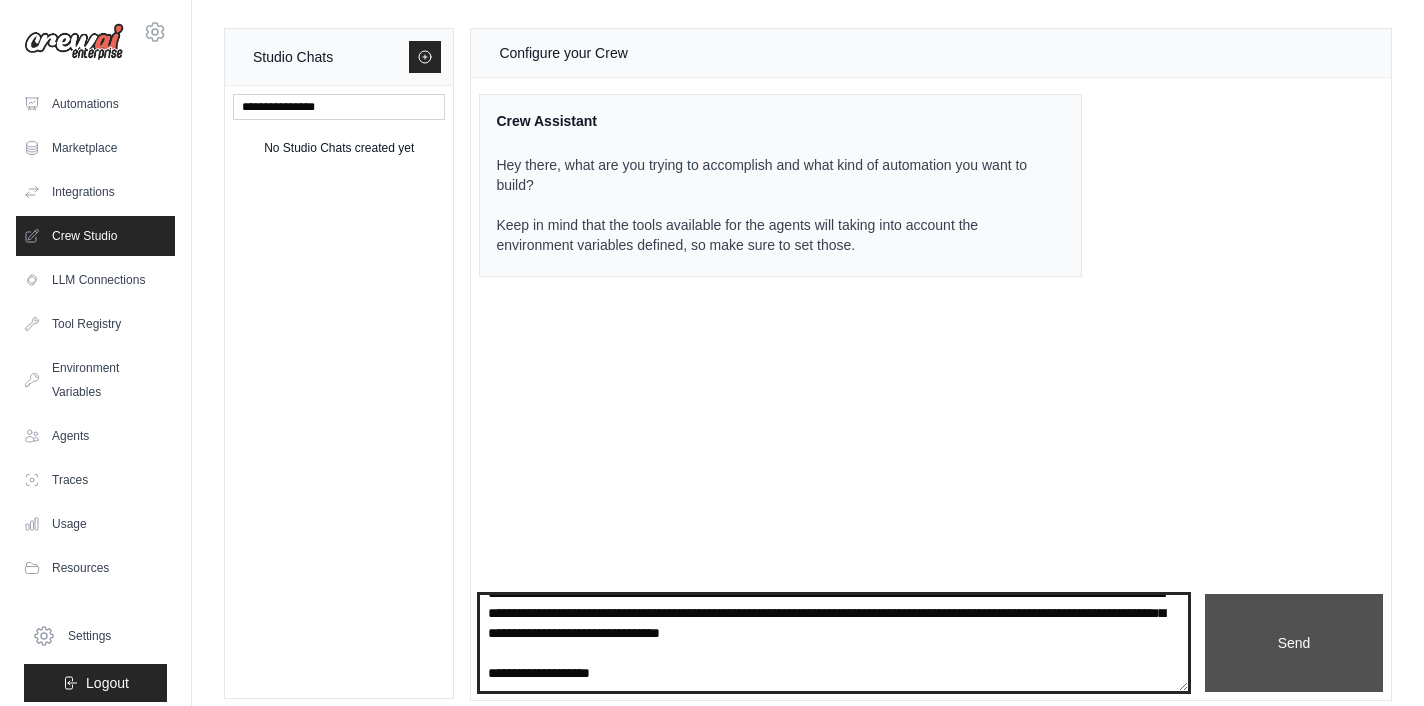 type on "**********" 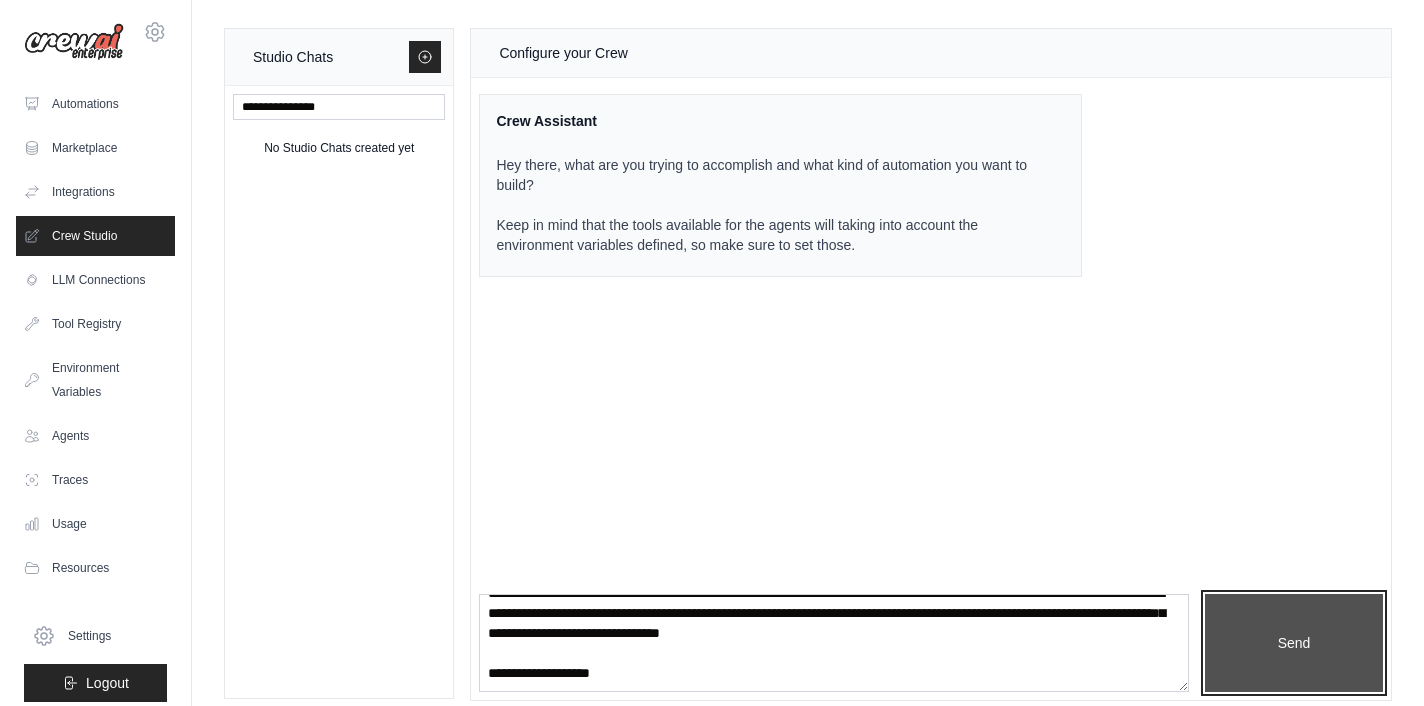 click on "Send" at bounding box center [1294, 643] 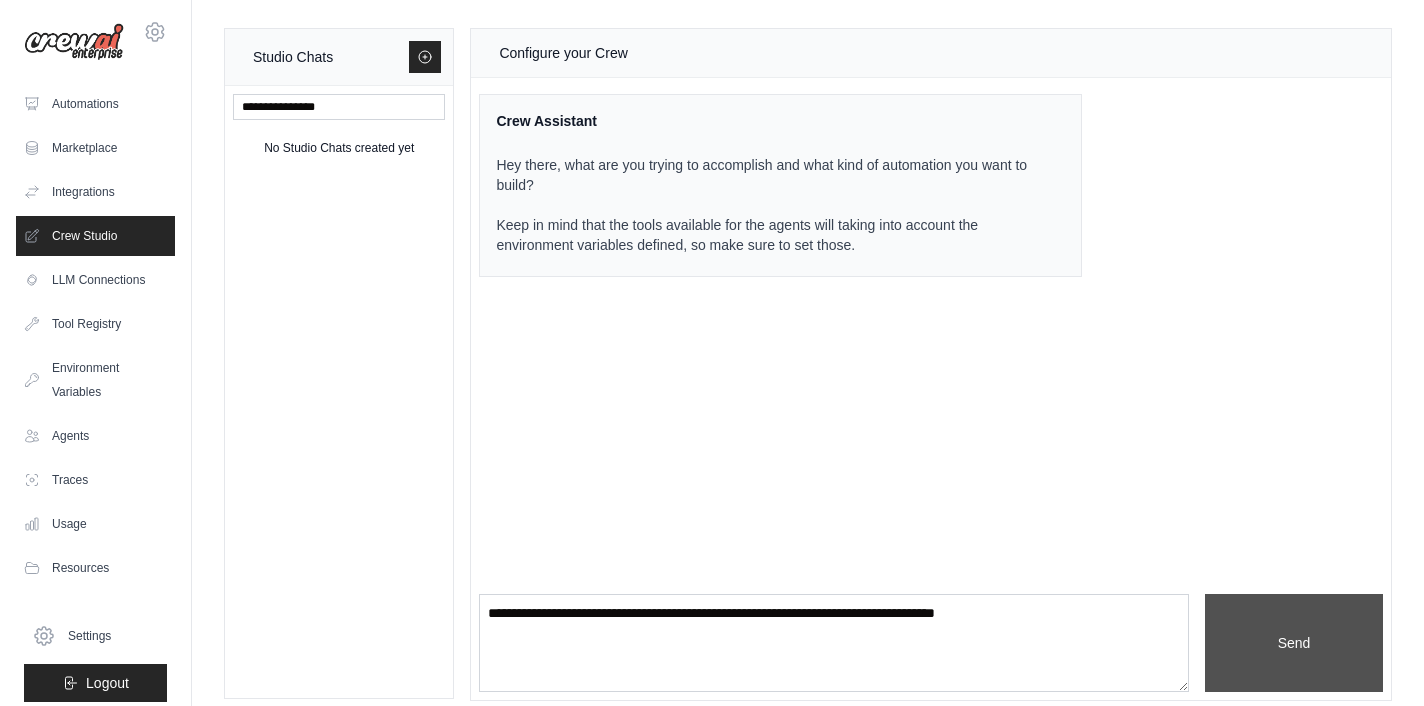 scroll, scrollTop: 0, scrollLeft: 0, axis: both 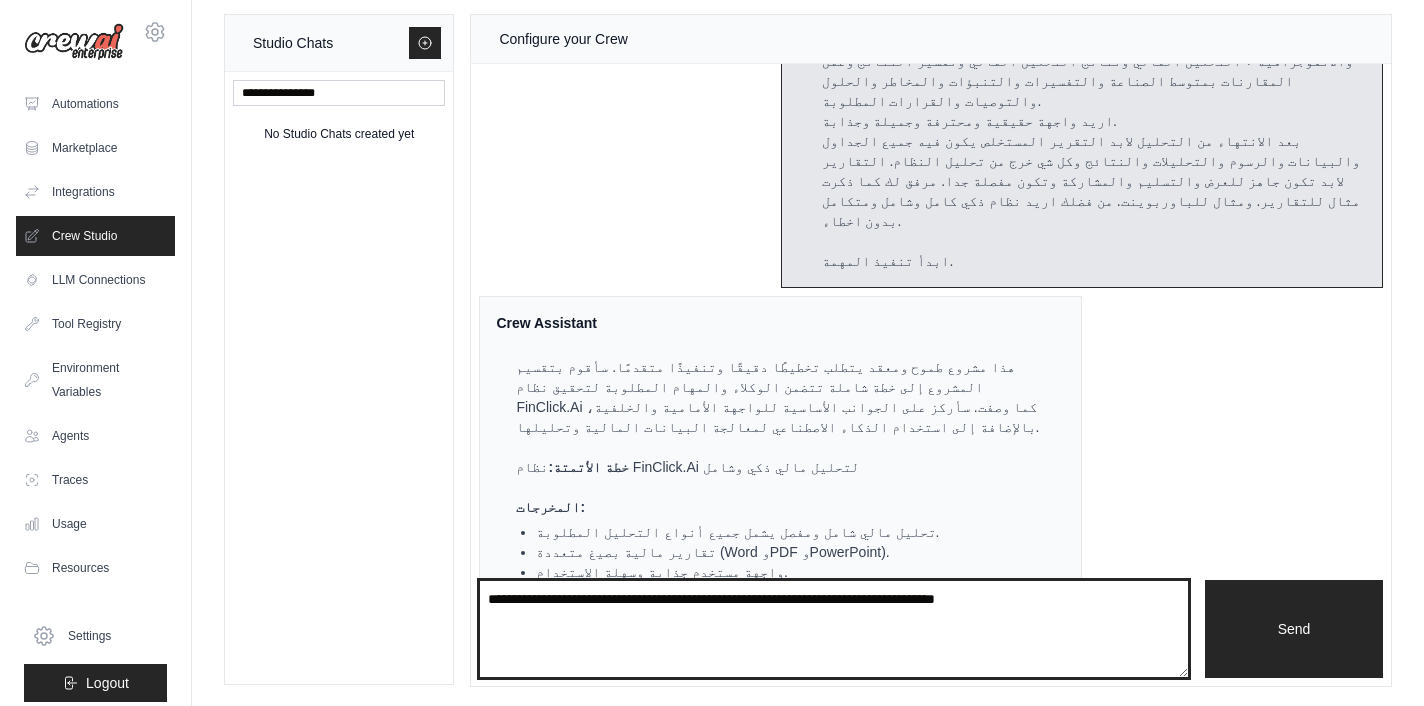 click at bounding box center [834, 629] 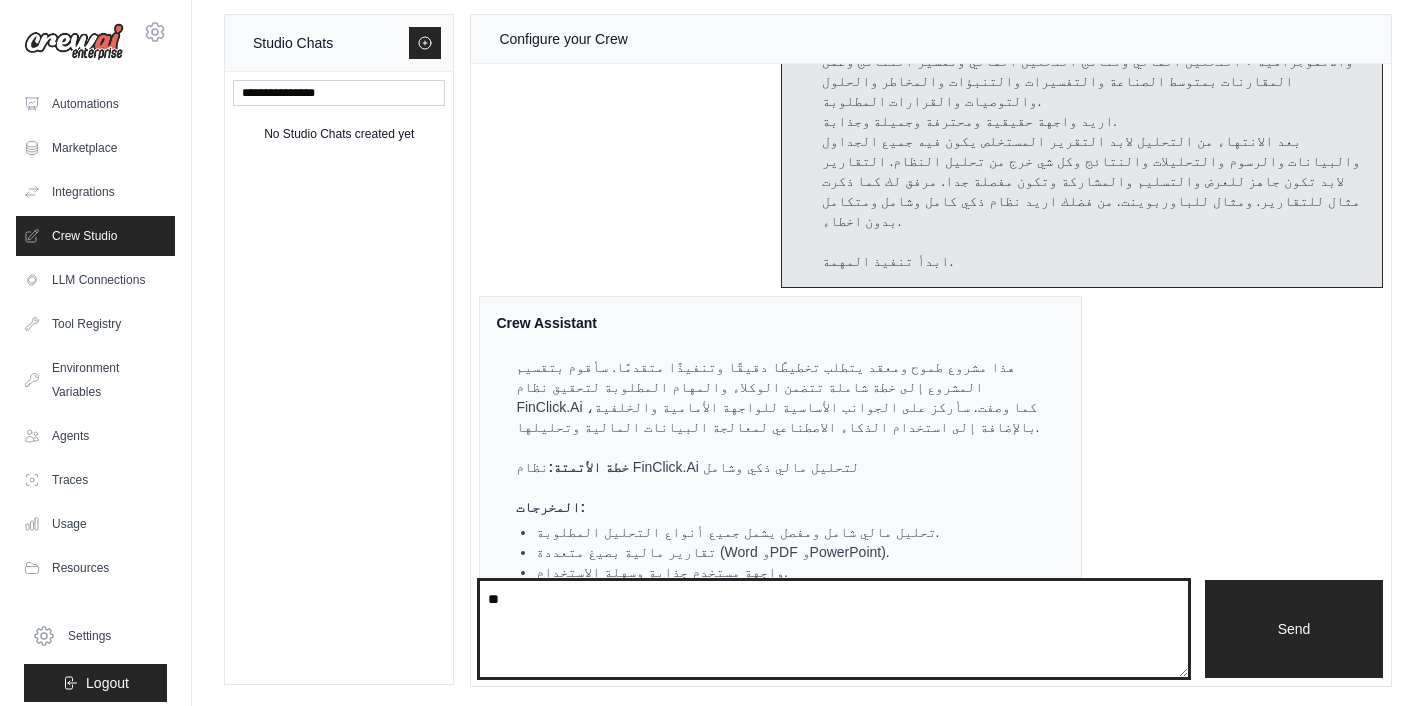 type on "*" 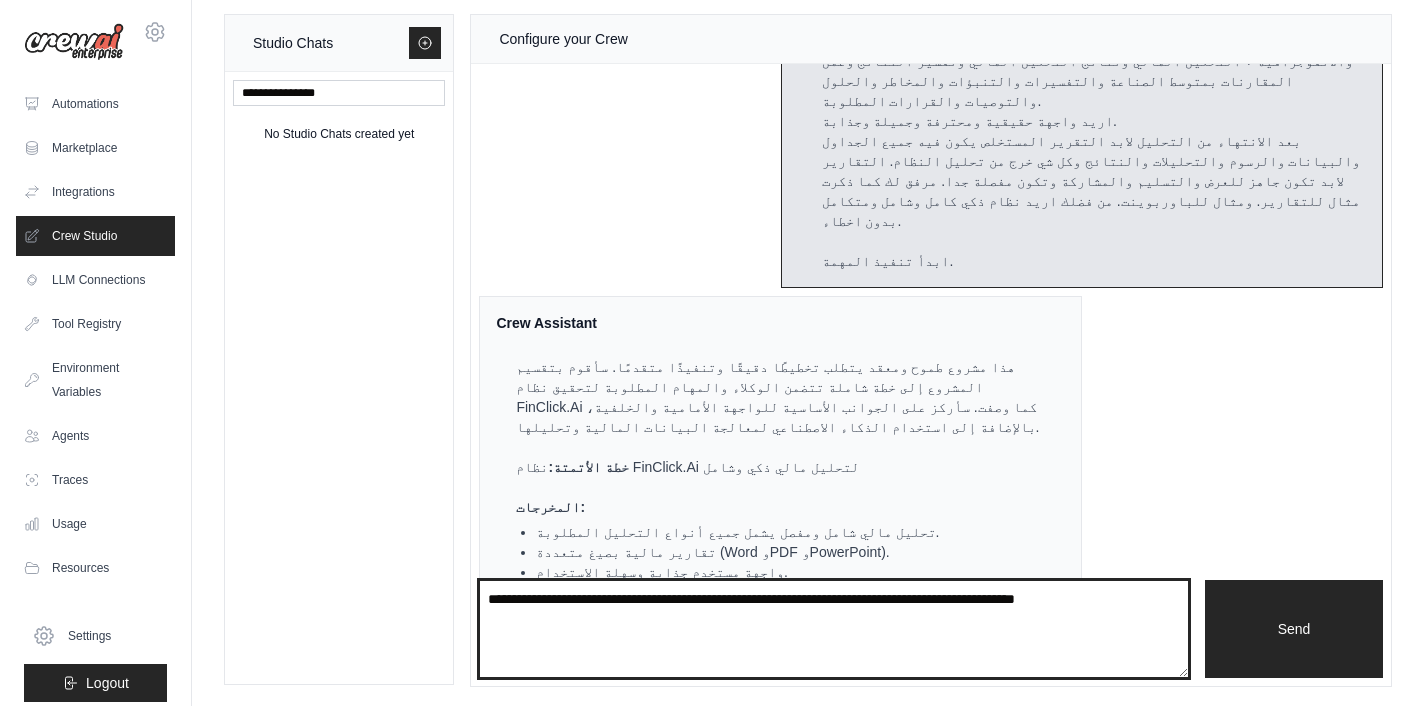type on "**********" 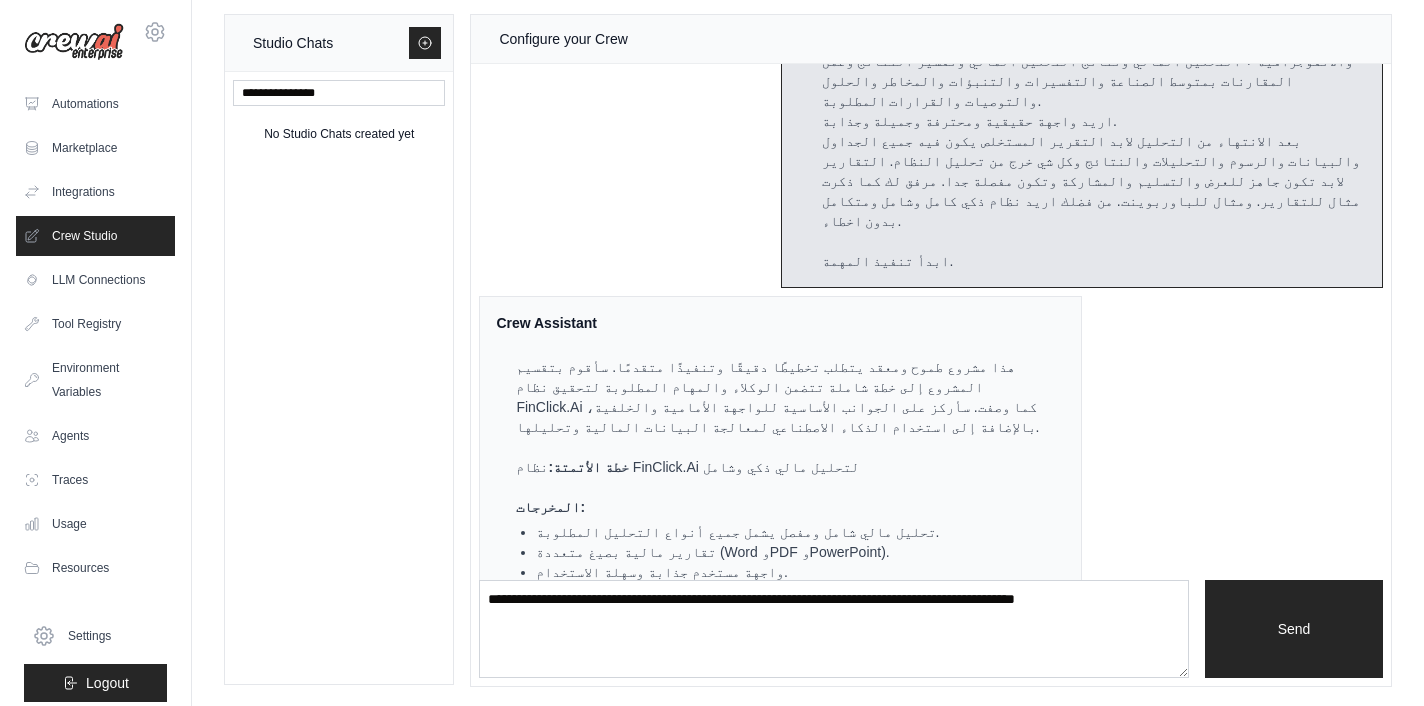 type 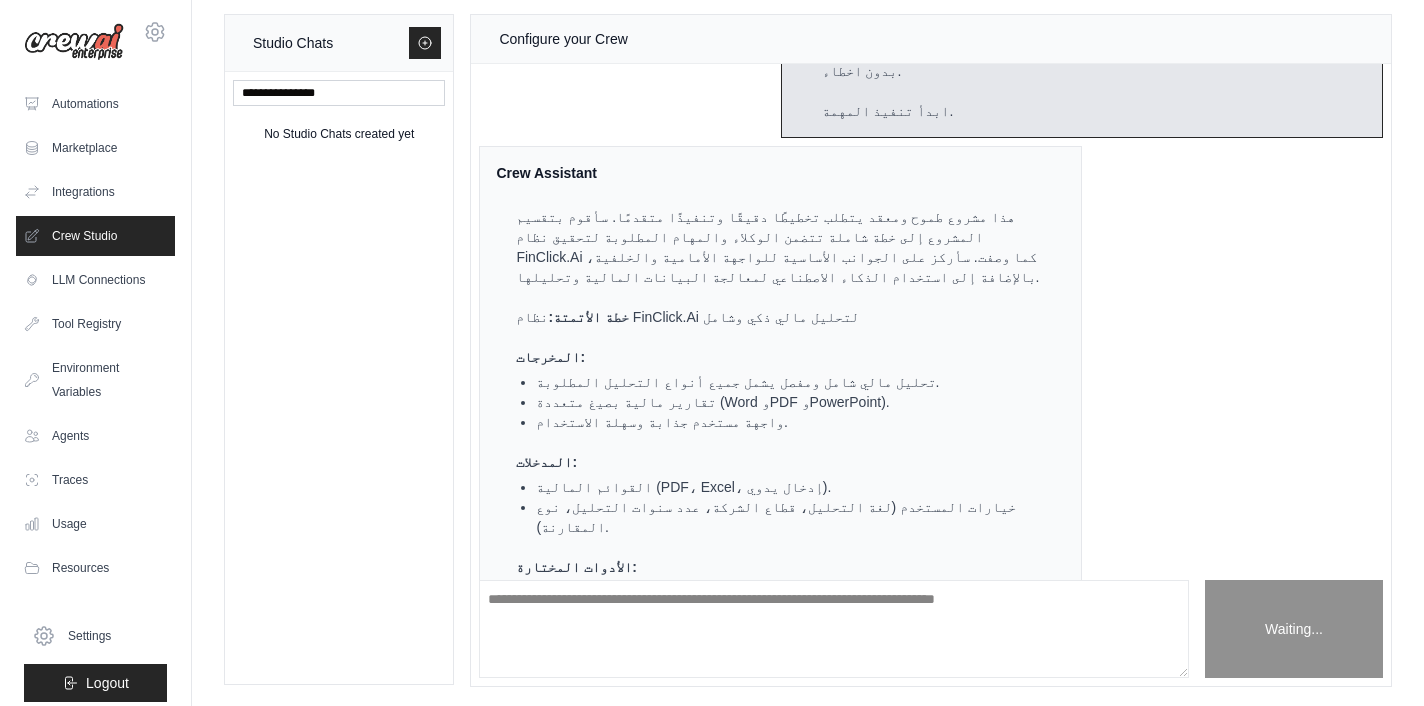 scroll, scrollTop: 7227, scrollLeft: 0, axis: vertical 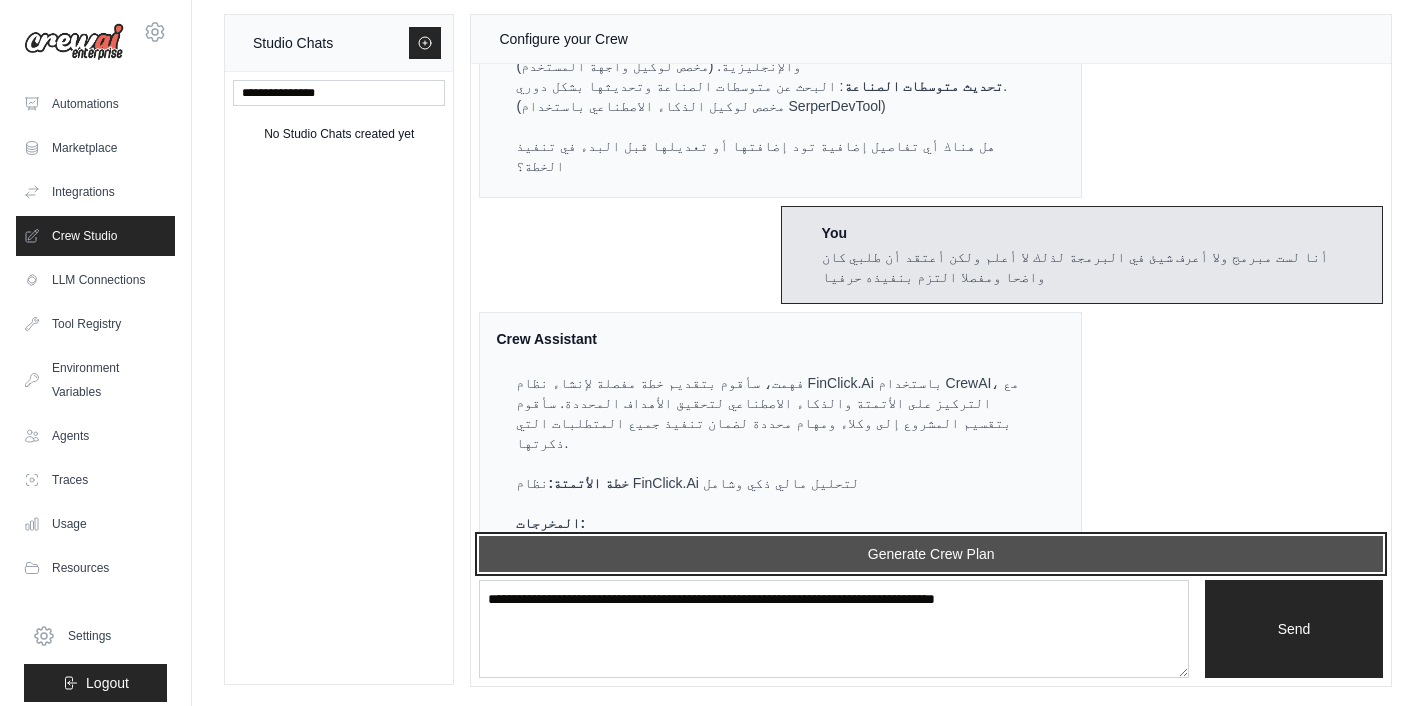 click on "Generate Crew Plan" at bounding box center [931, 554] 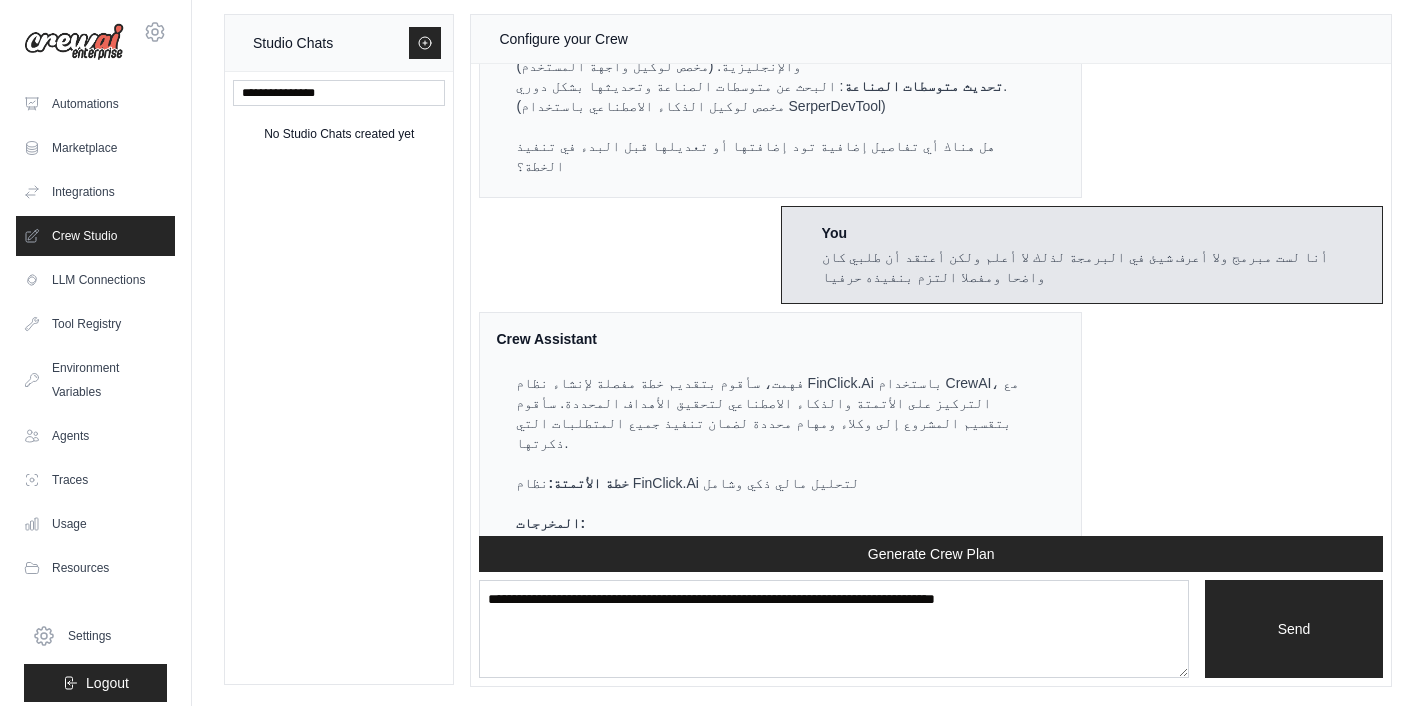 scroll, scrollTop: 8537, scrollLeft: 0, axis: vertical 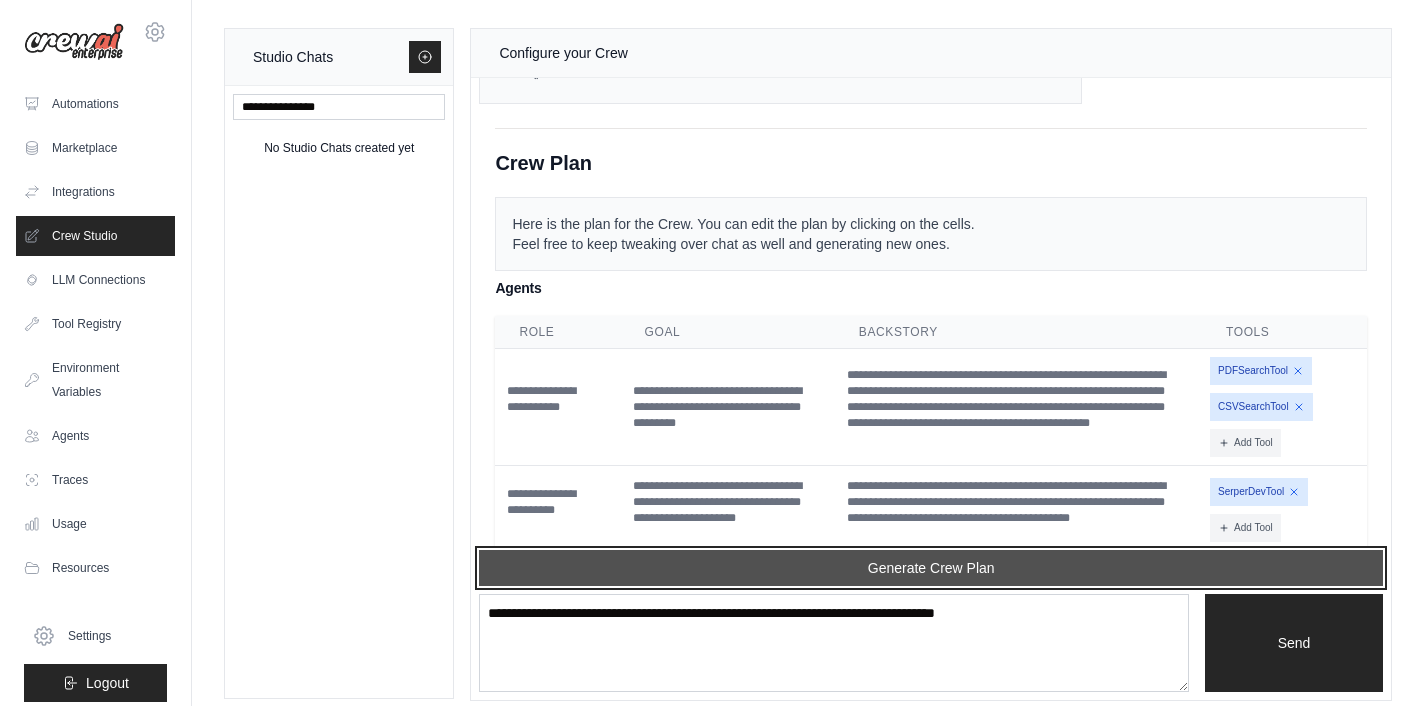 click on "Generate Crew Plan" at bounding box center [931, 568] 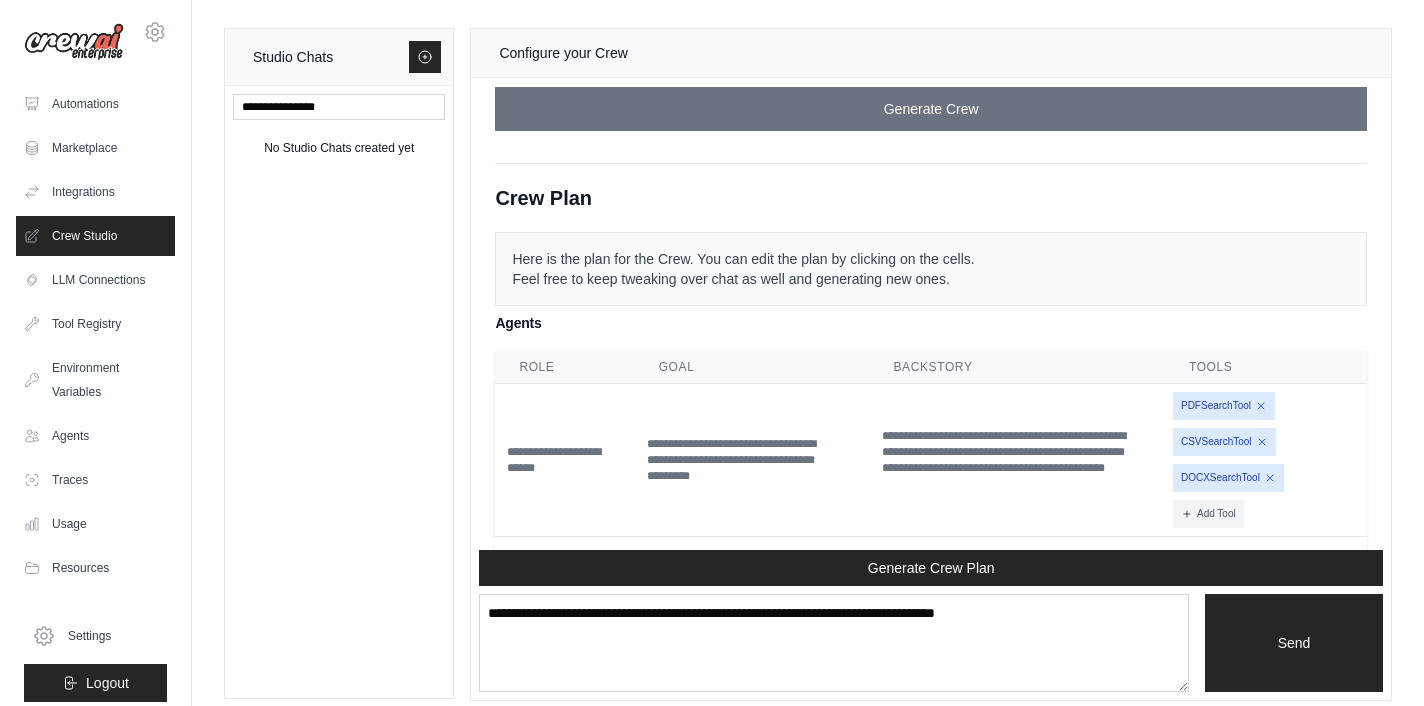scroll, scrollTop: 9851, scrollLeft: 0, axis: vertical 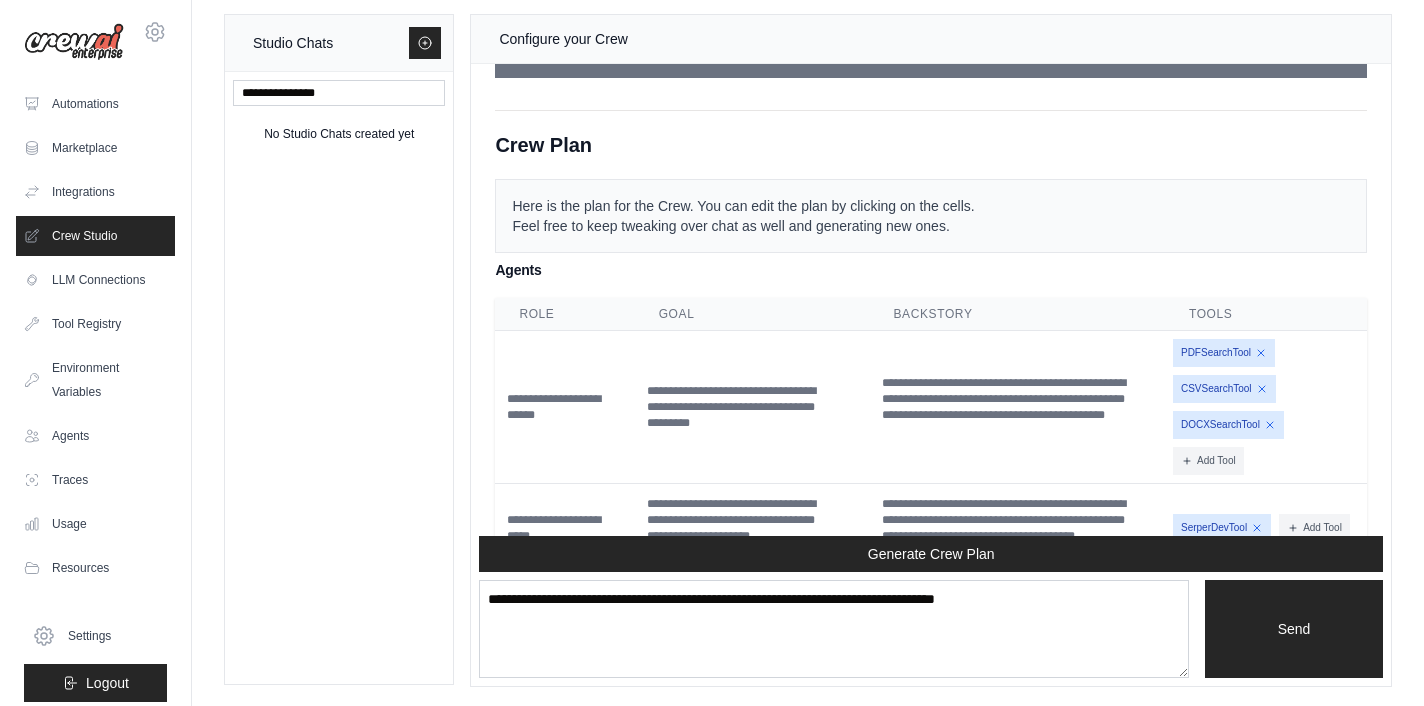 click on "Generate Crew" at bounding box center (931, 1334) 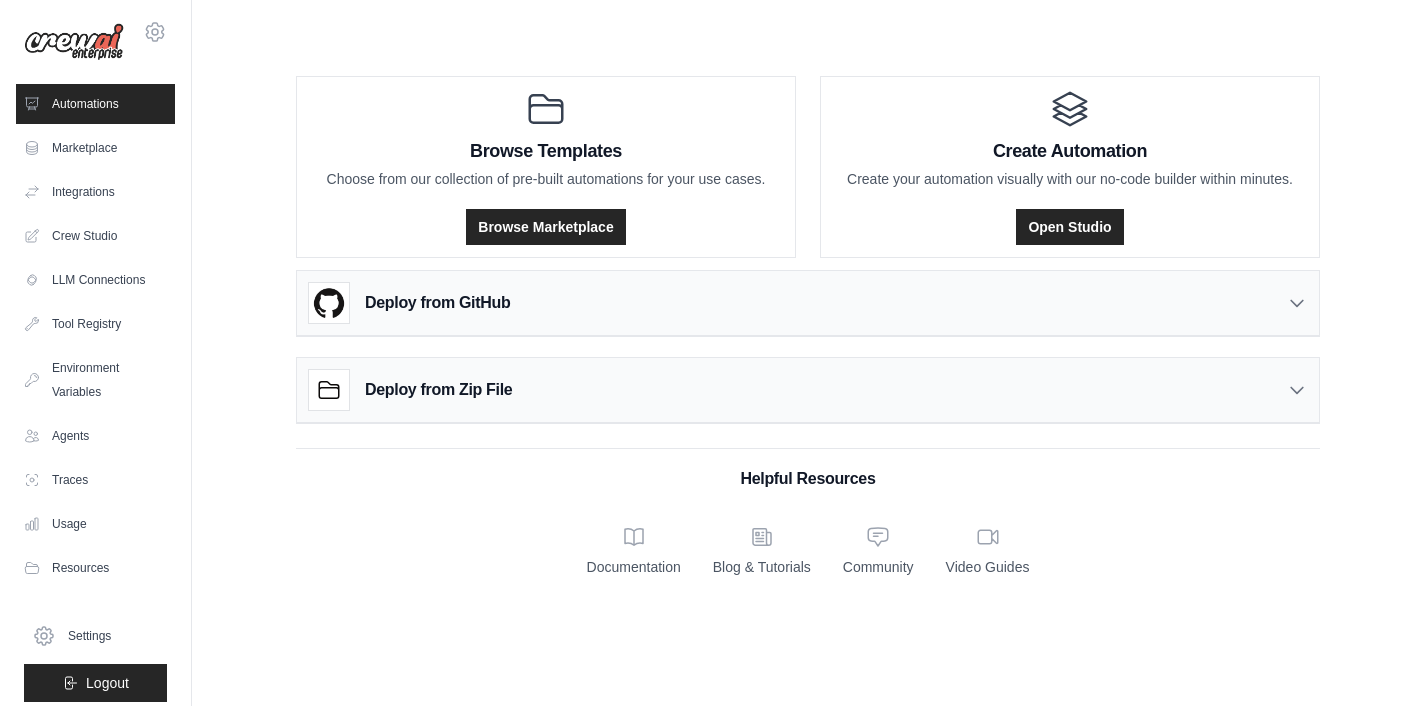 scroll, scrollTop: 0, scrollLeft: 0, axis: both 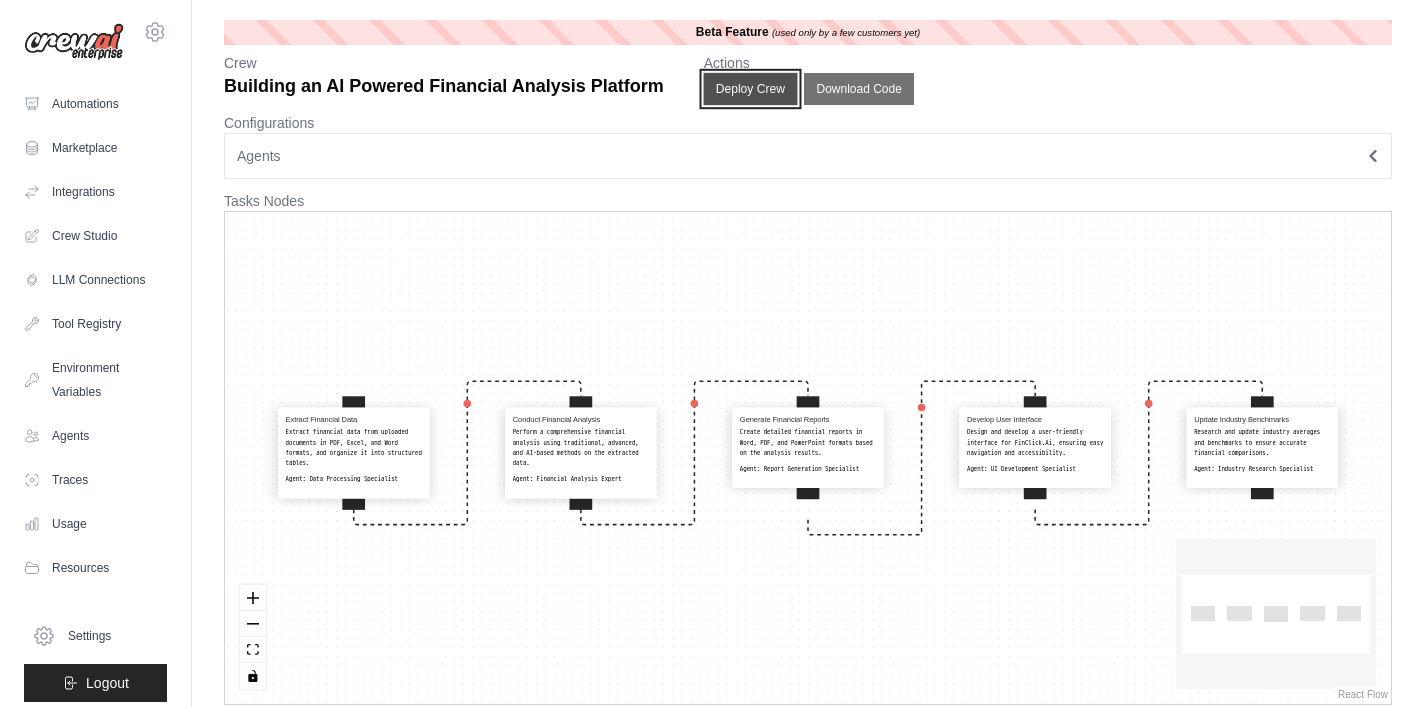 click on "Deploy Crew" at bounding box center [750, 89] 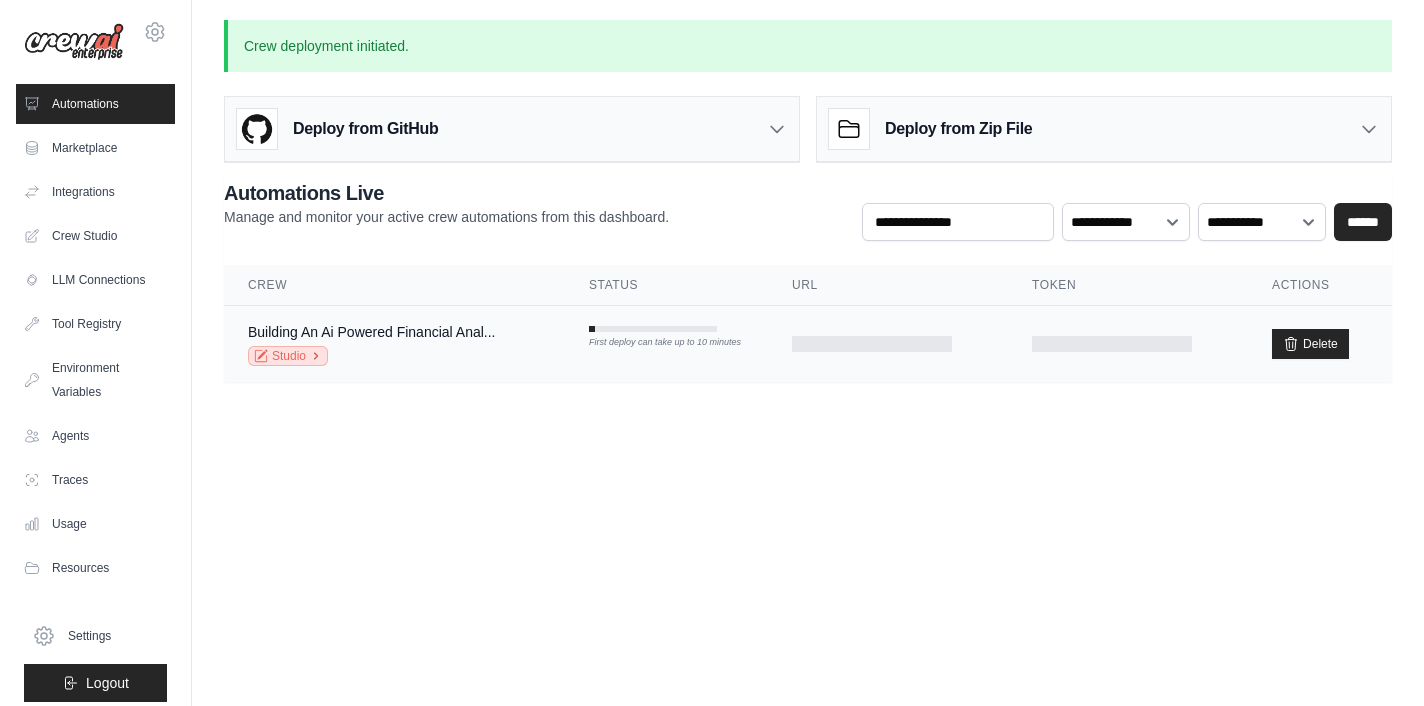click on "Studio" at bounding box center (288, 356) 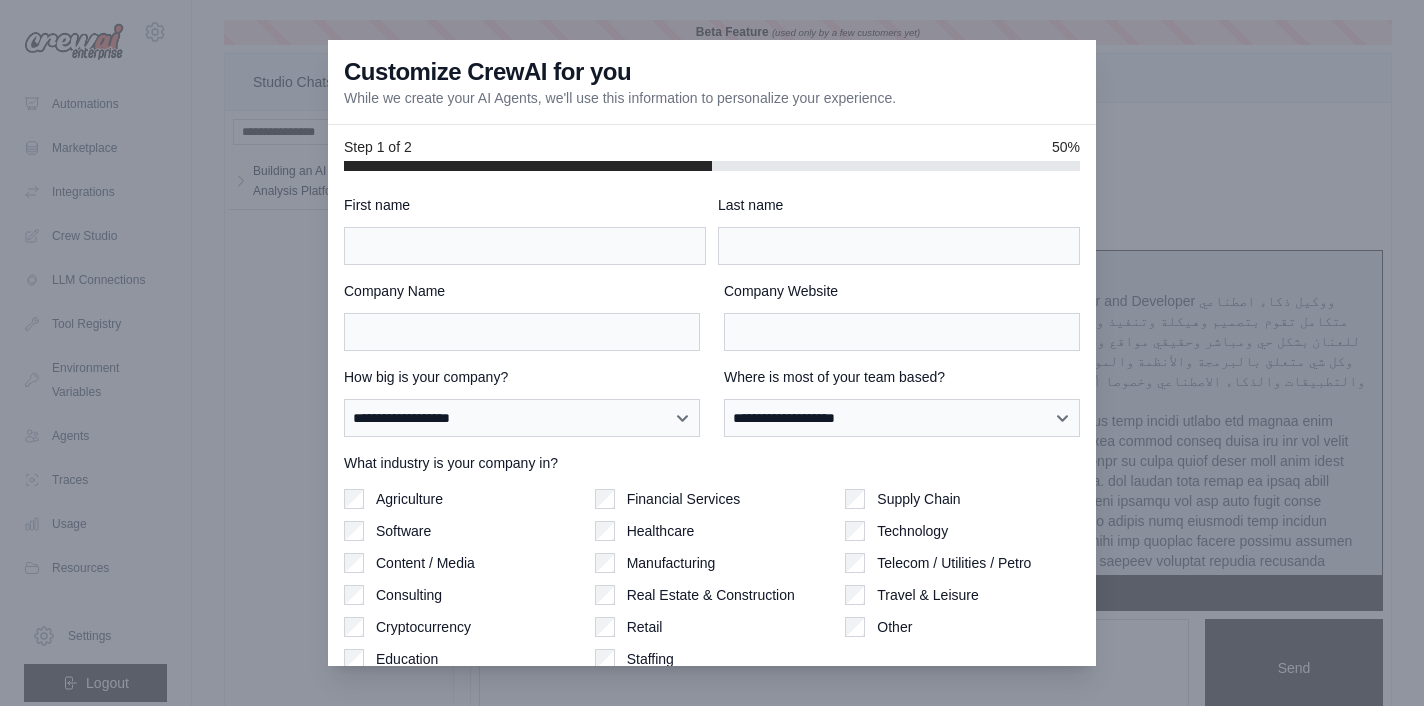 scroll, scrollTop: 9791, scrollLeft: 0, axis: vertical 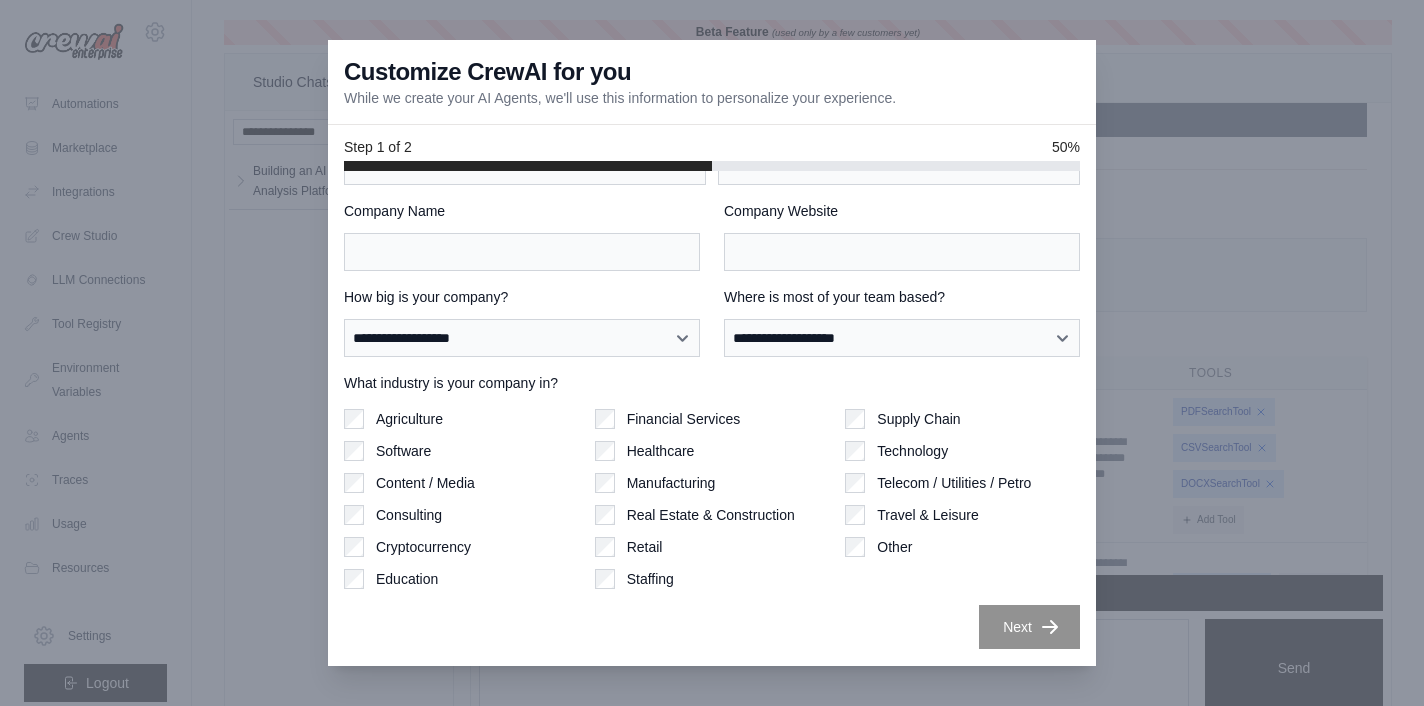 click on "Agriculture
Software
Content / Media
Consulting
Cryptocurrency
Education" at bounding box center [461, 499] 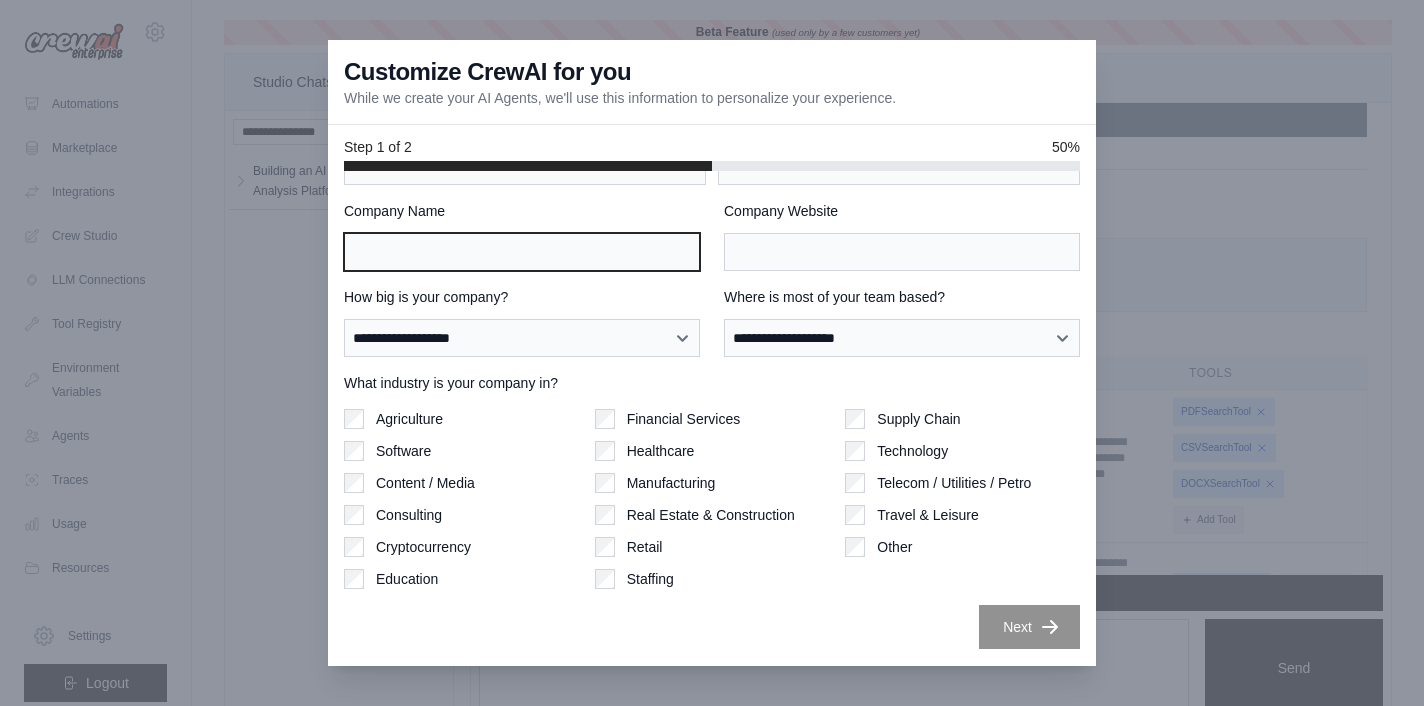 click on "Company Name" at bounding box center (522, 252) 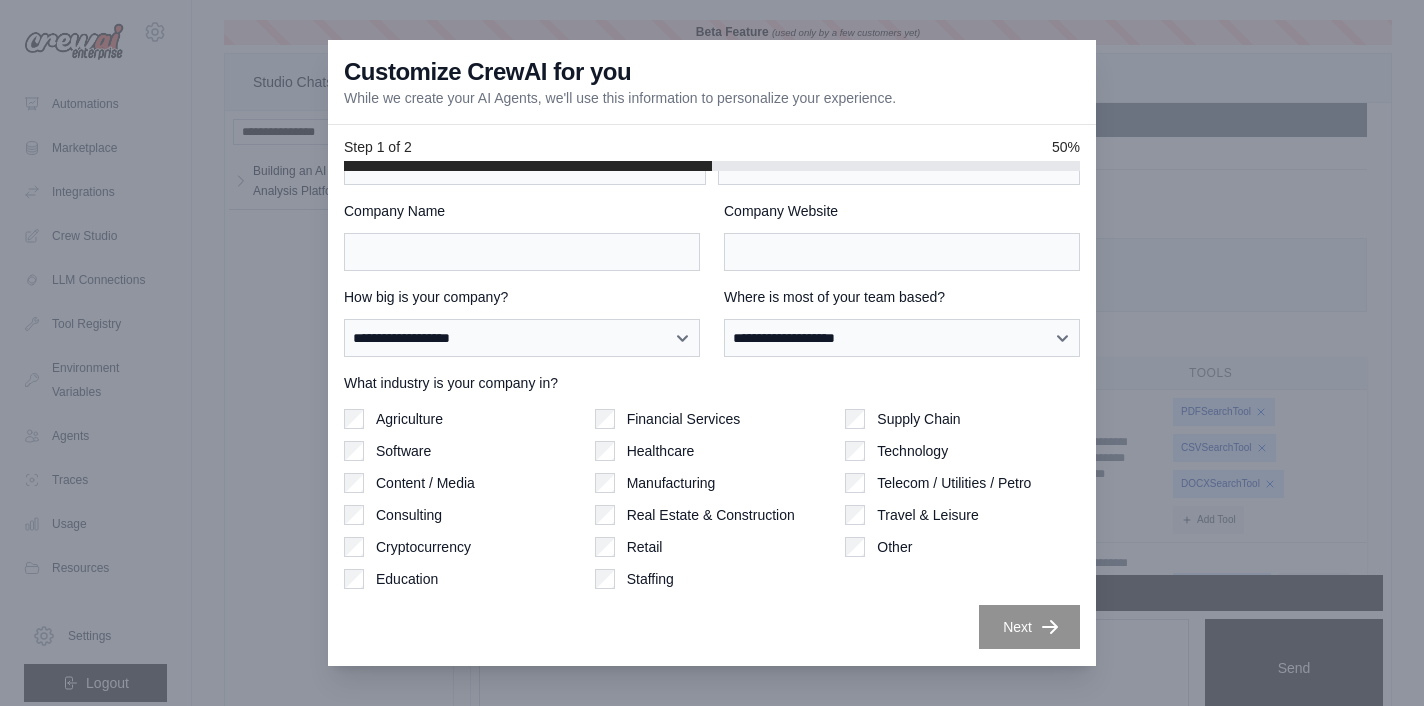 click at bounding box center [712, 353] 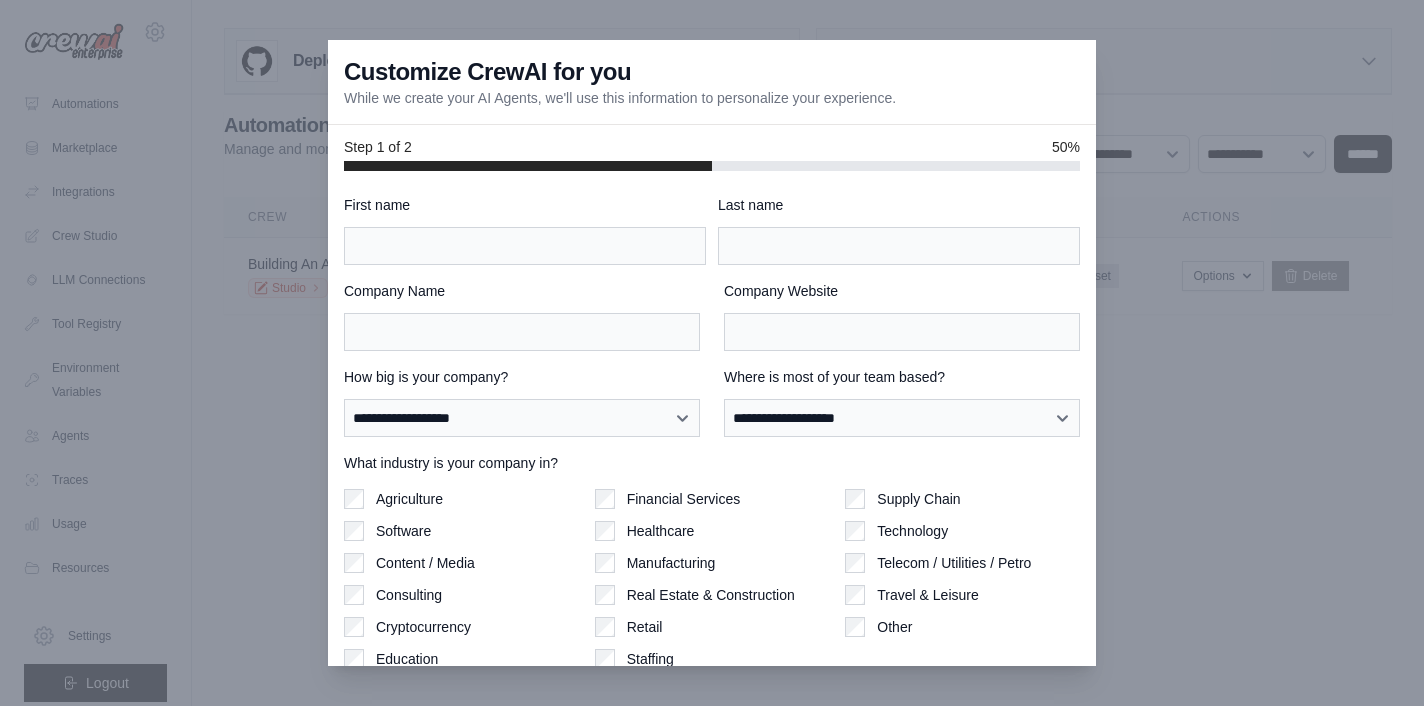 scroll, scrollTop: 0, scrollLeft: 0, axis: both 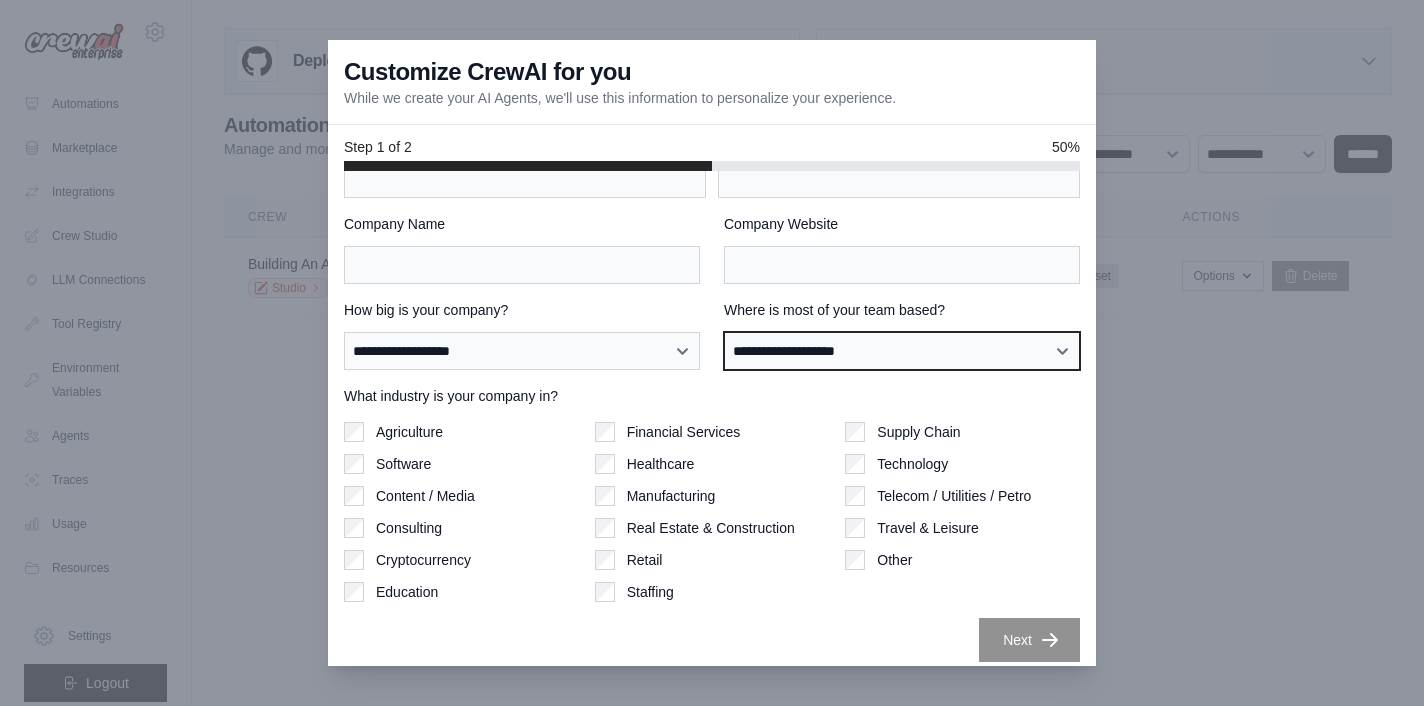 click on "**********" at bounding box center (902, 351) 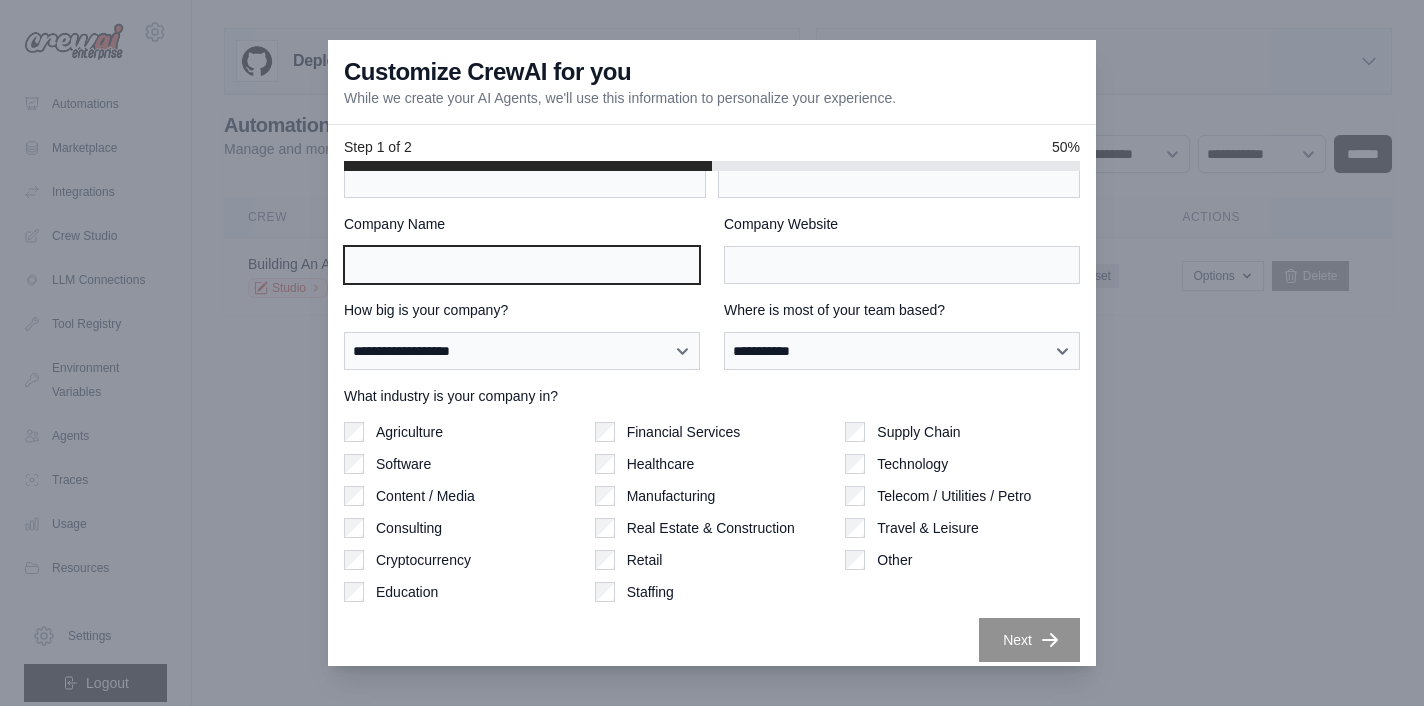 click on "Company Name" at bounding box center [522, 265] 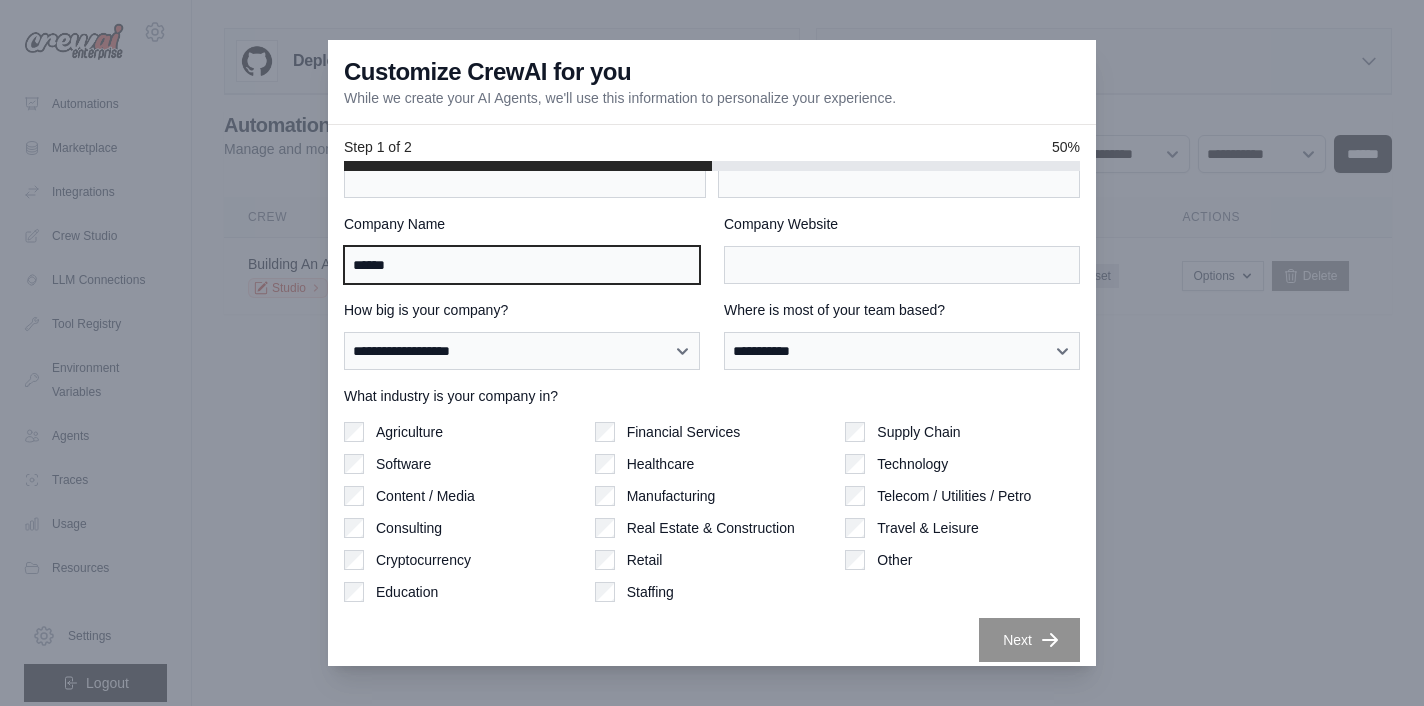 type on "******" 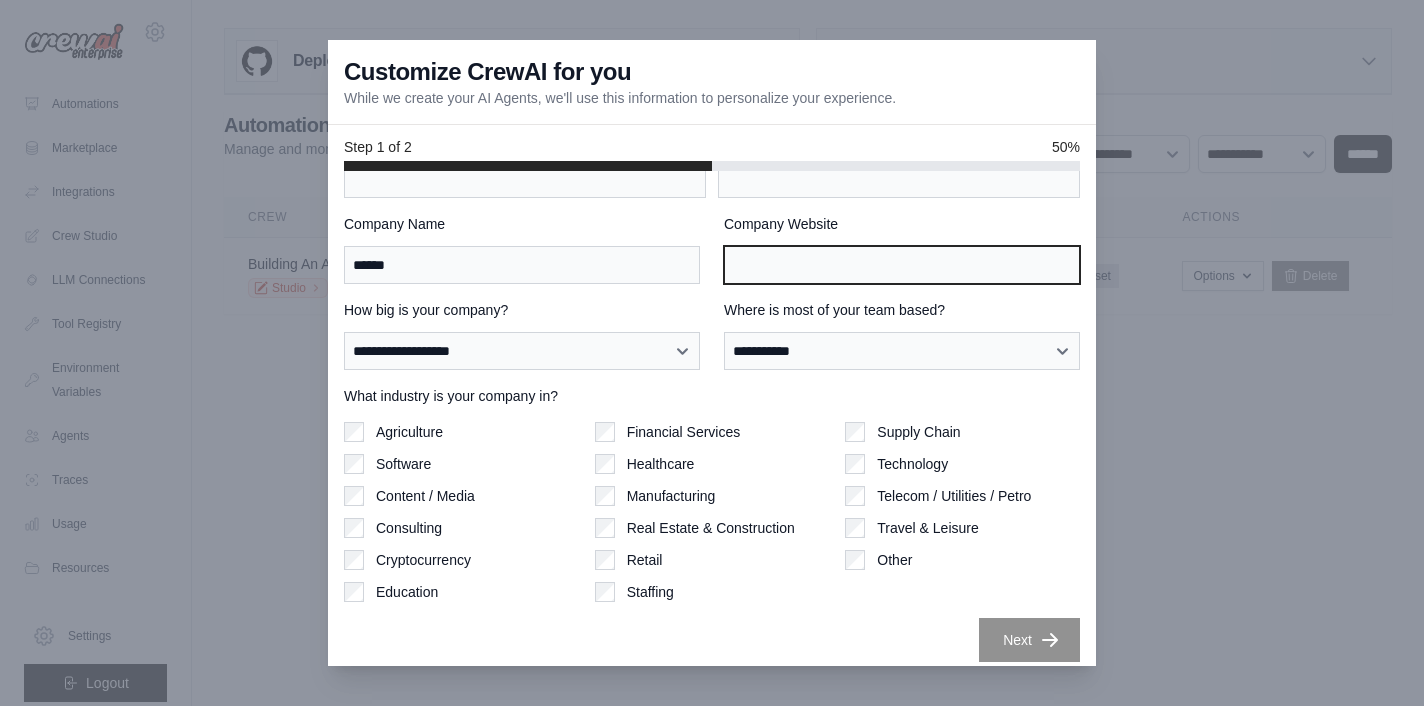 click on "Company Website" at bounding box center (902, 265) 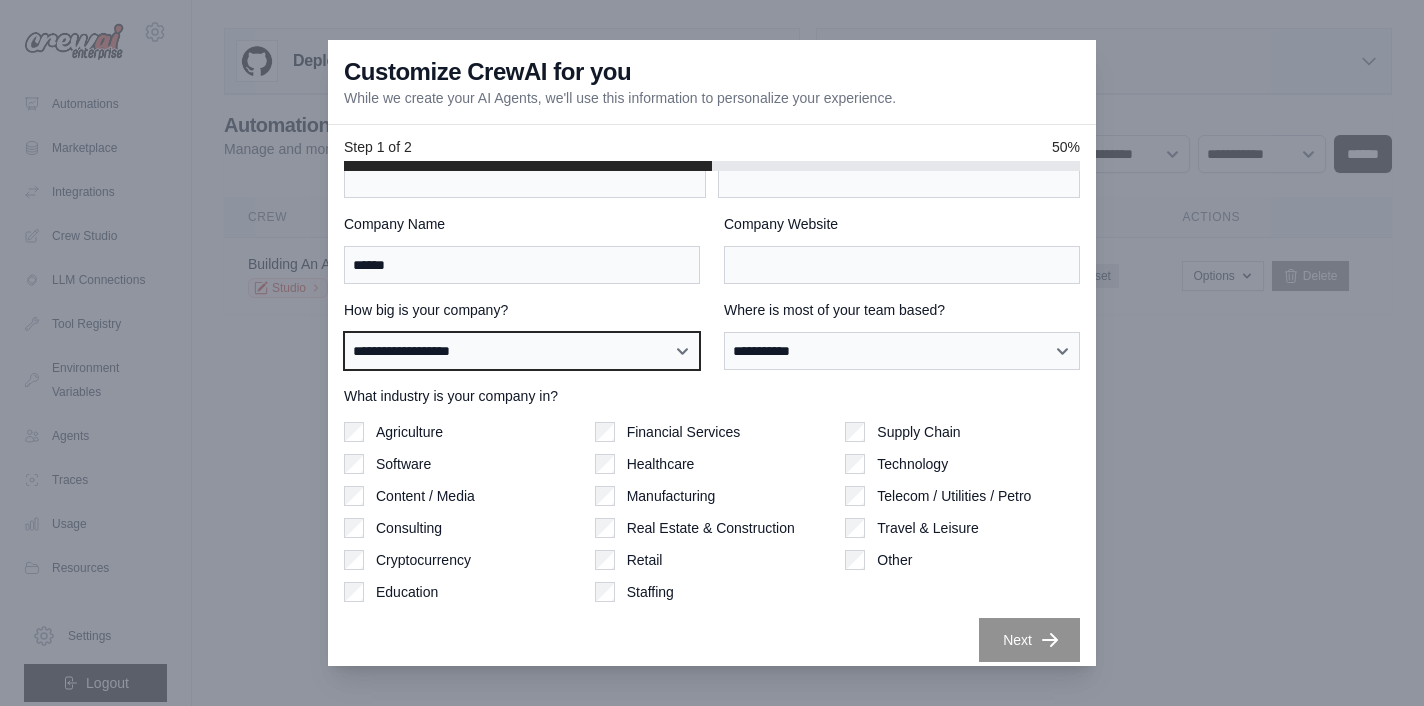 click on "**********" at bounding box center [522, 351] 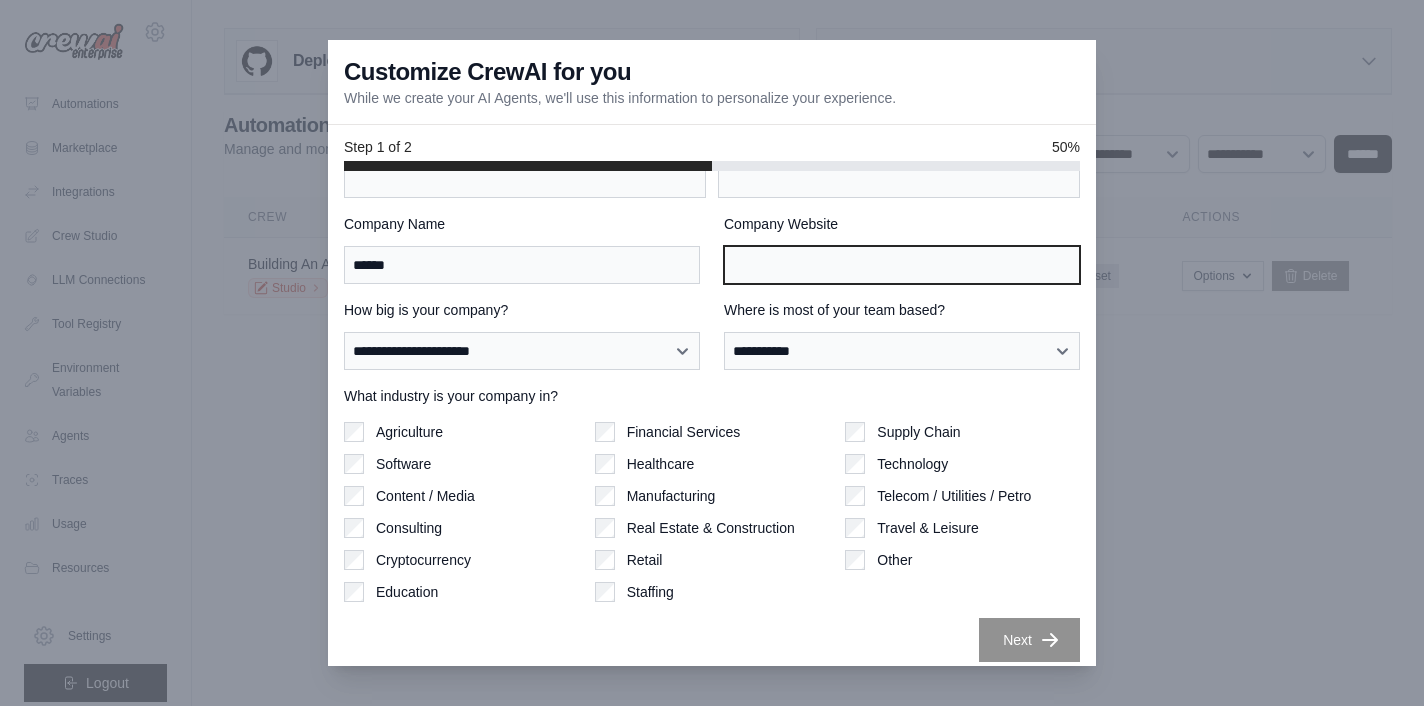click on "Company Website" at bounding box center [902, 265] 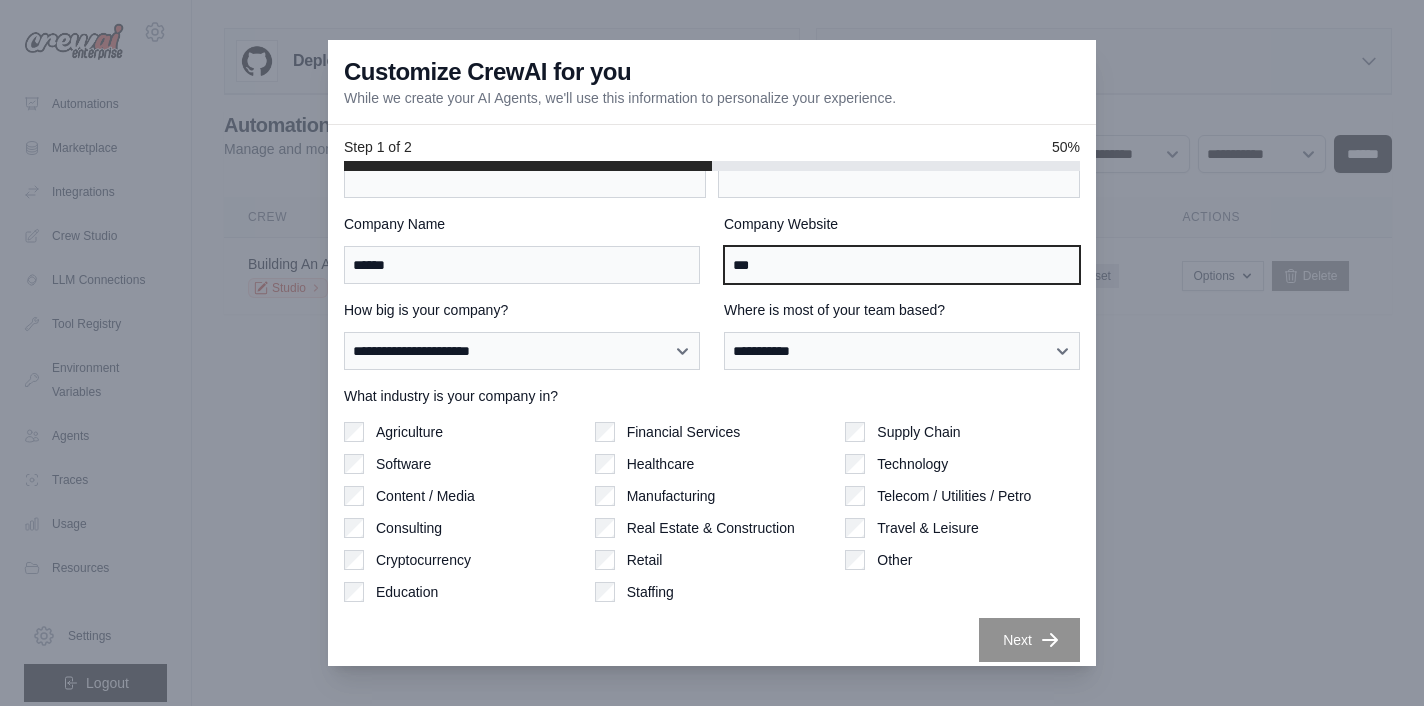type on "***" 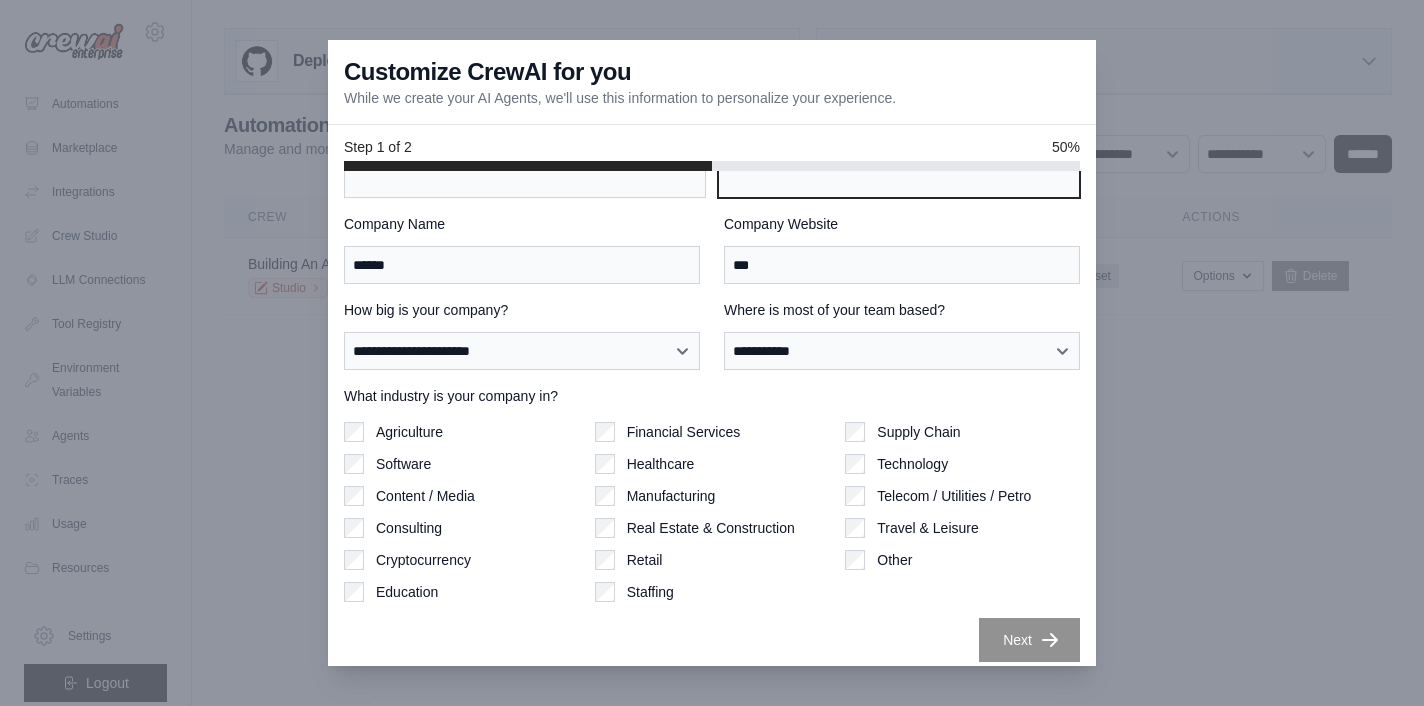 click on "Last name" at bounding box center [899, 179] 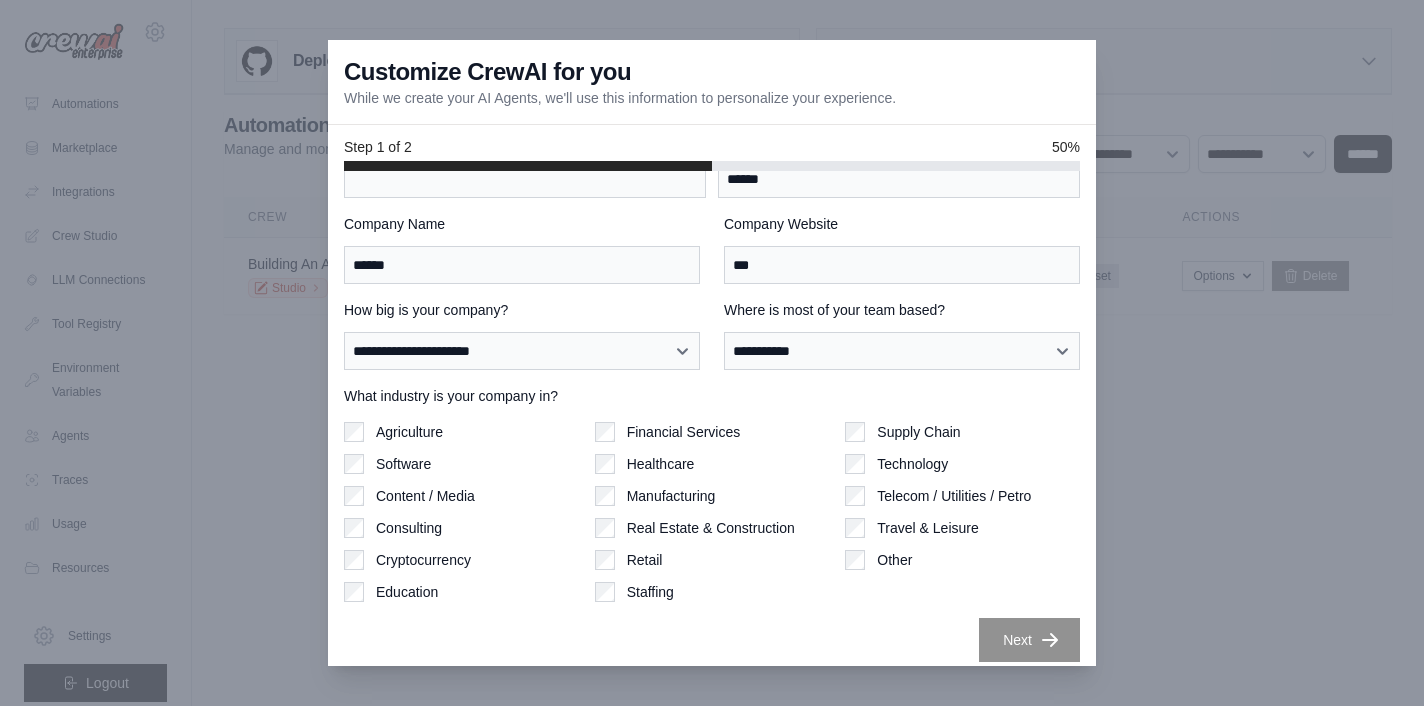 type on "*****" 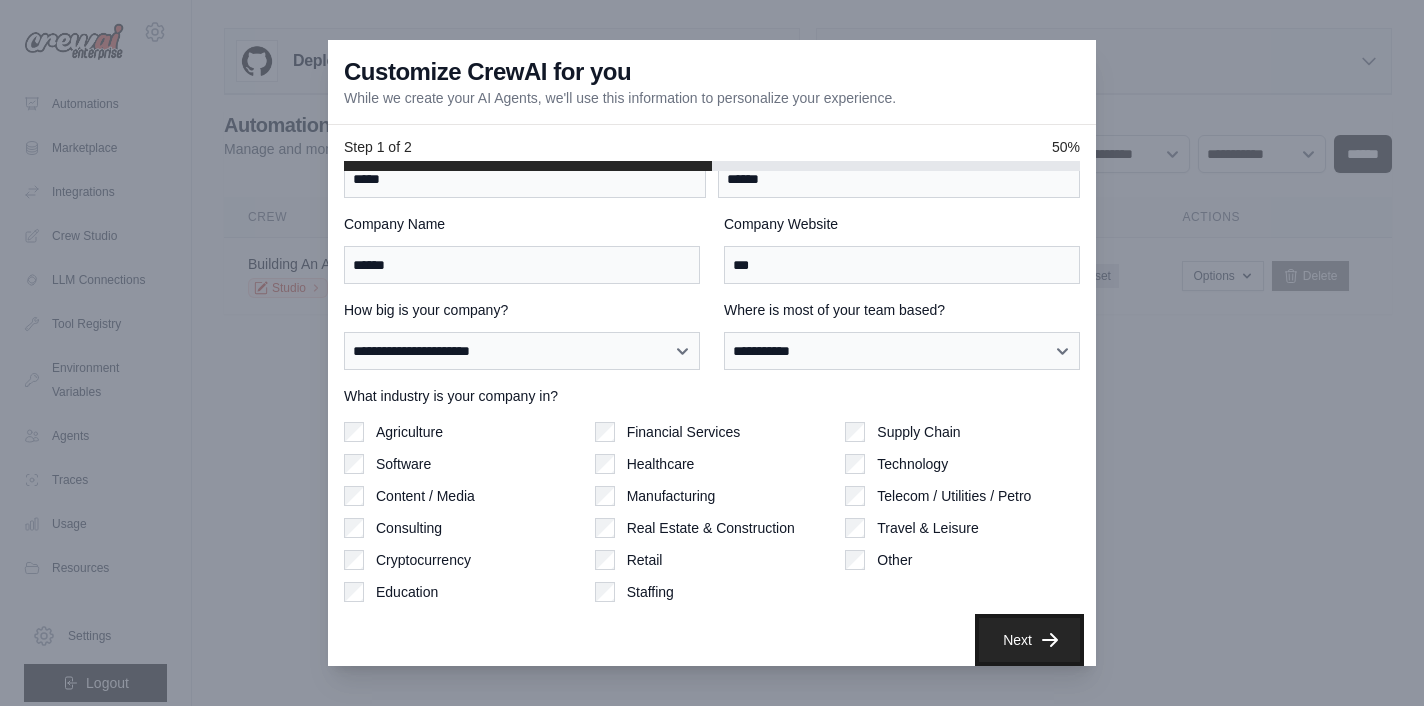 click on "Next" at bounding box center [1029, 640] 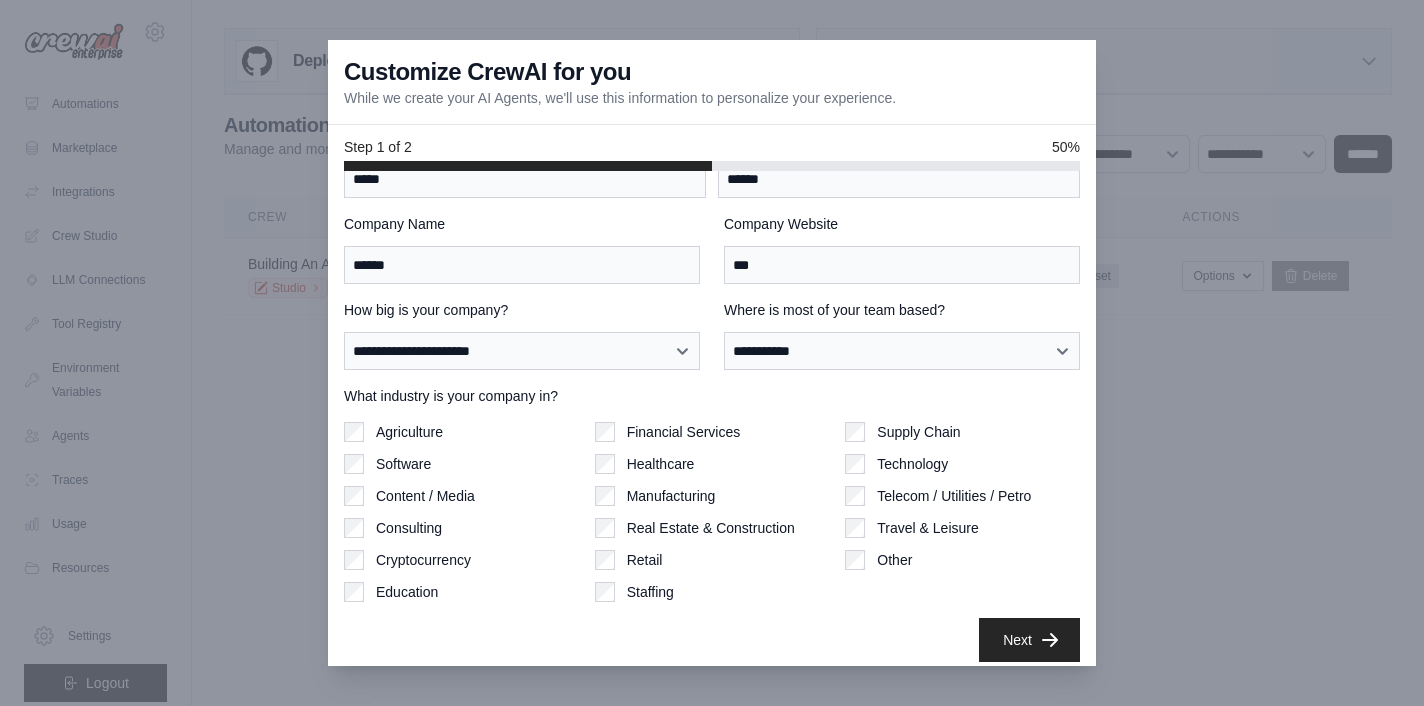 scroll, scrollTop: 0, scrollLeft: 0, axis: both 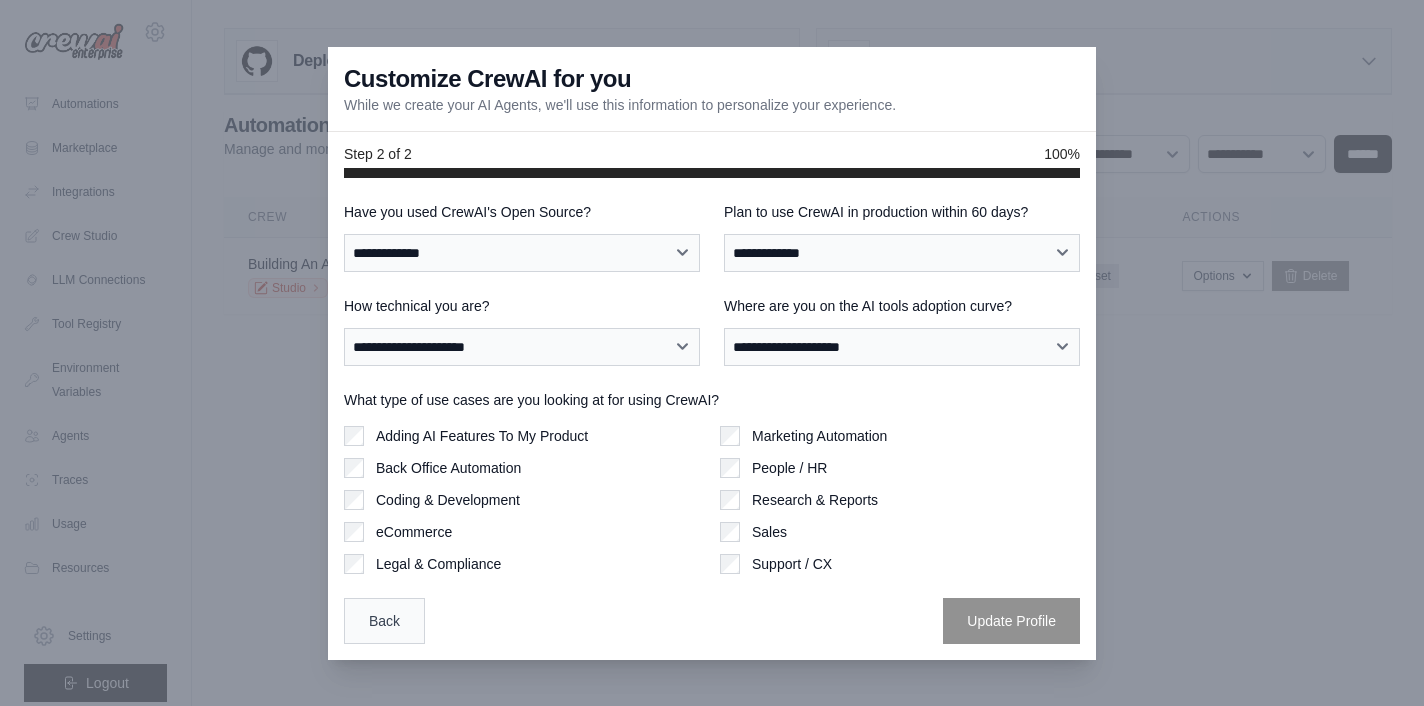 click on "Back" at bounding box center (384, 621) 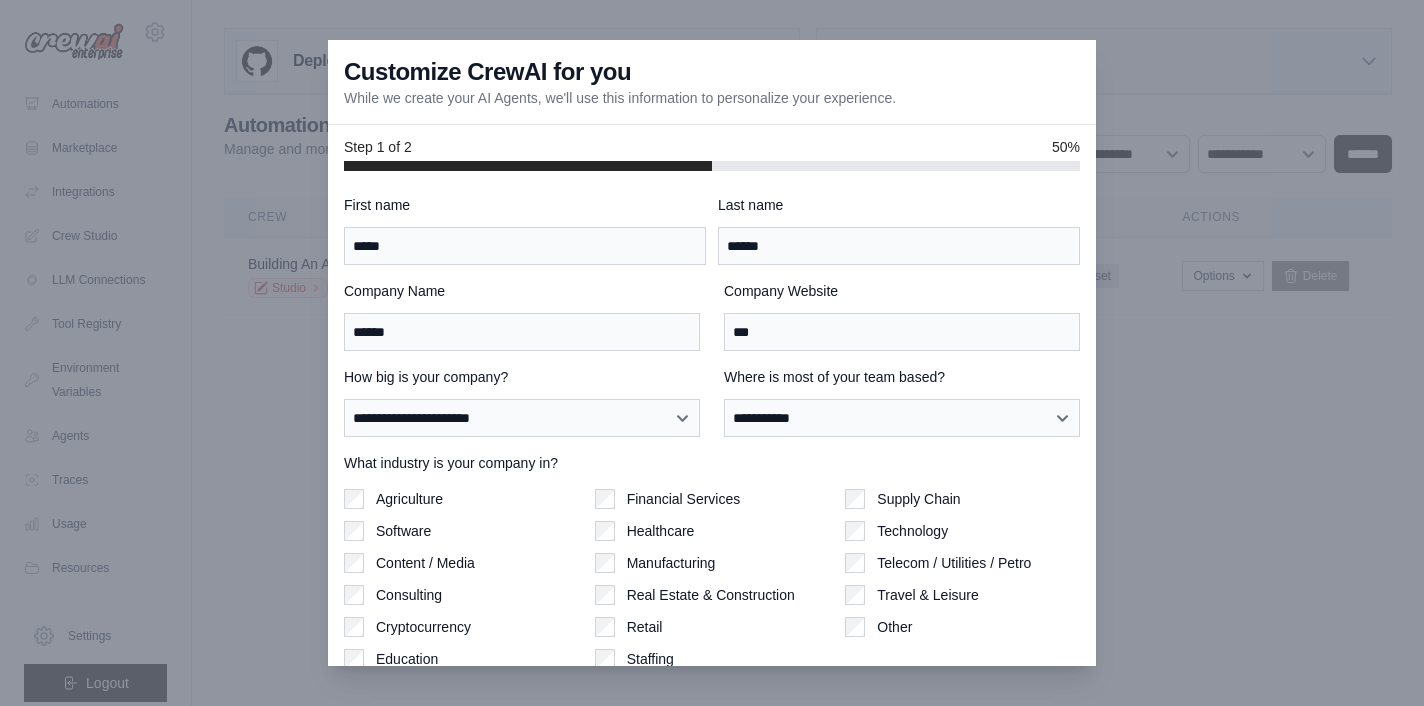 click on "Agriculture
Software
Content / Media
Consulting
Cryptocurrency
Education" at bounding box center (461, 579) 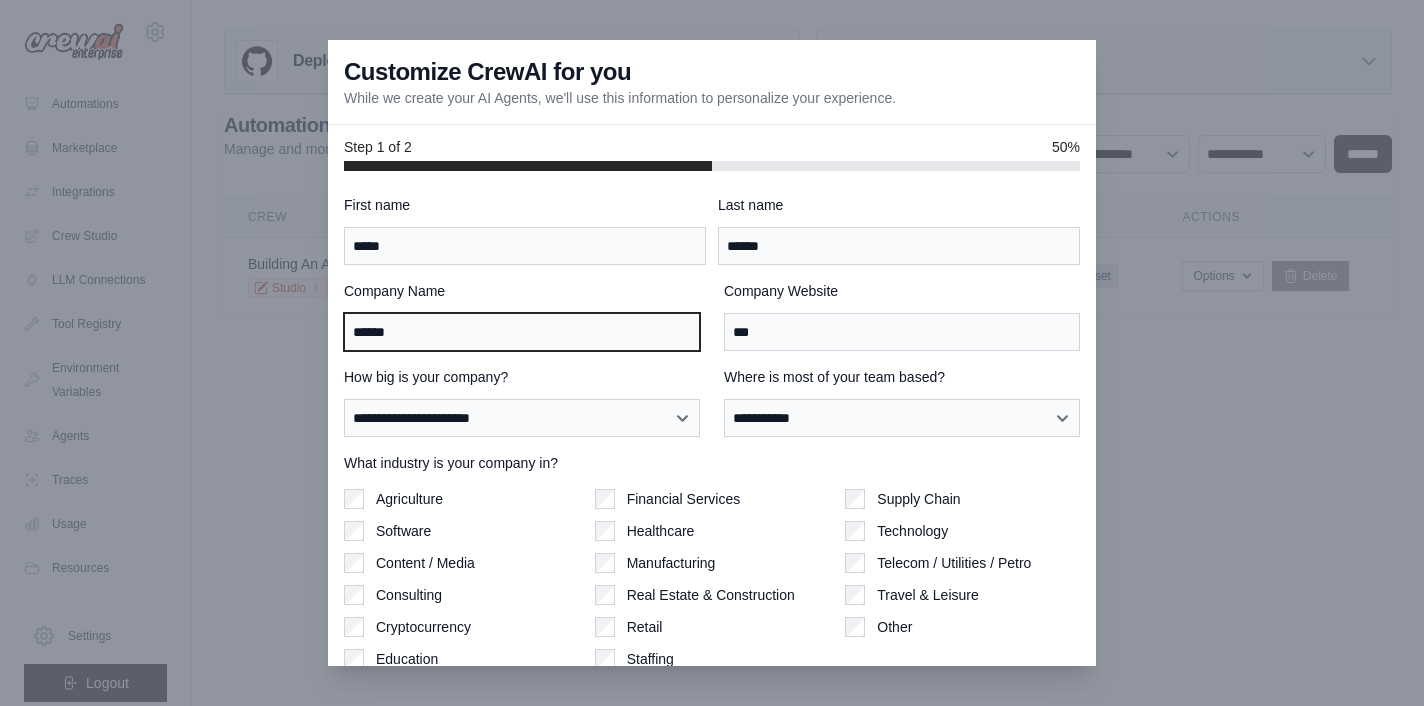 click on "******" at bounding box center (522, 332) 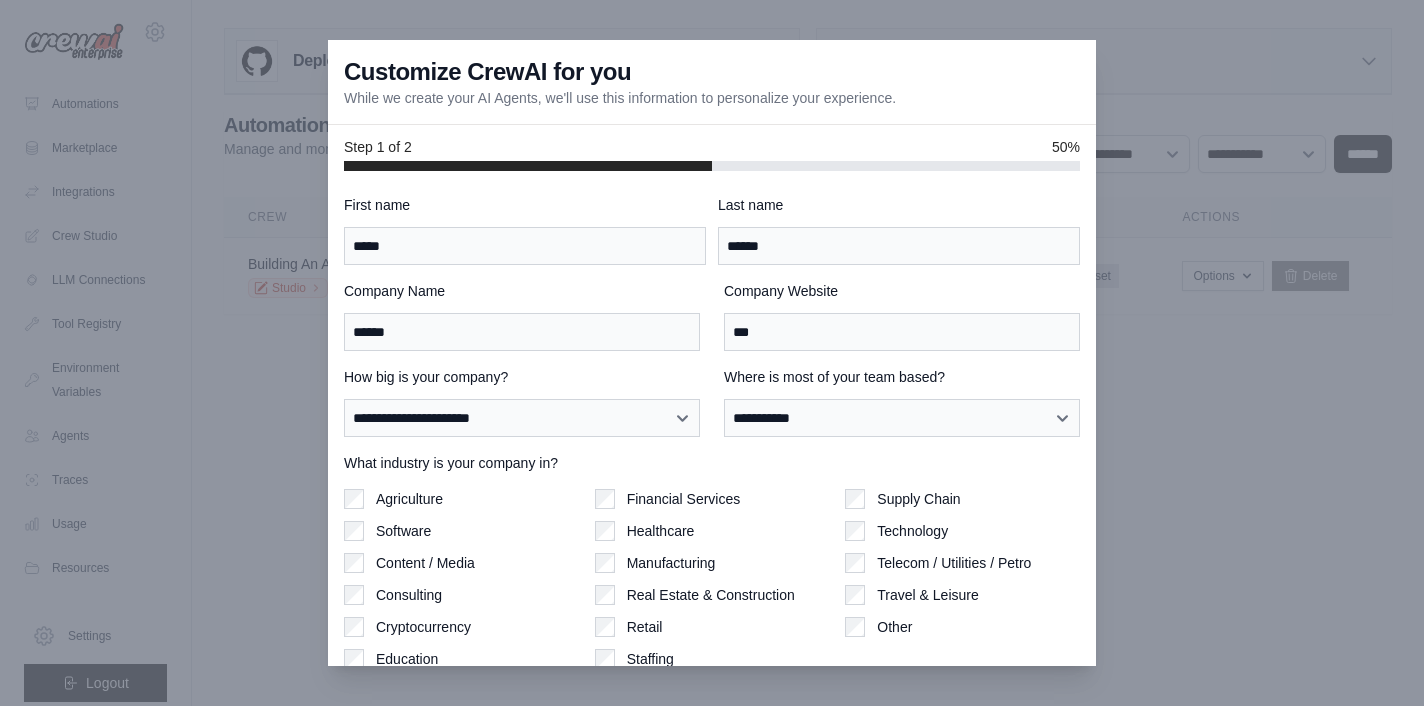 click at bounding box center [712, 353] 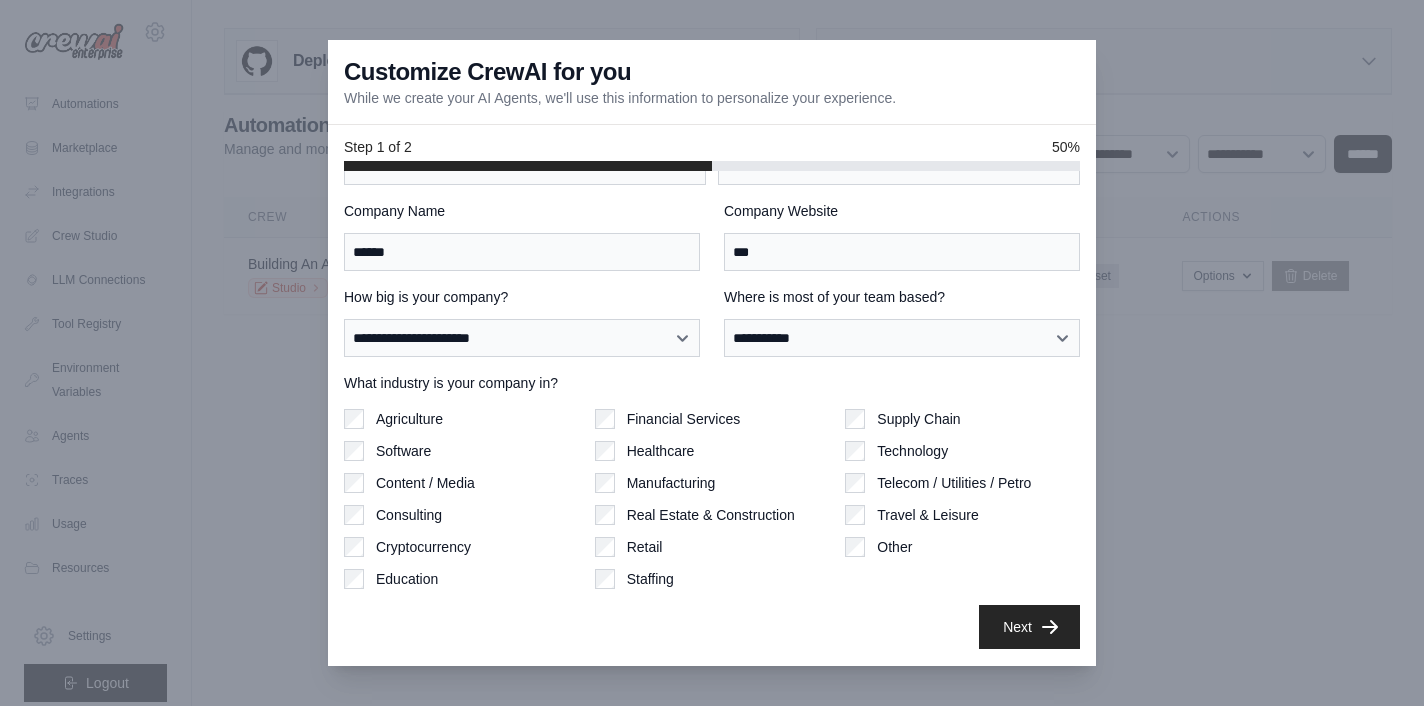 click at bounding box center [712, 353] 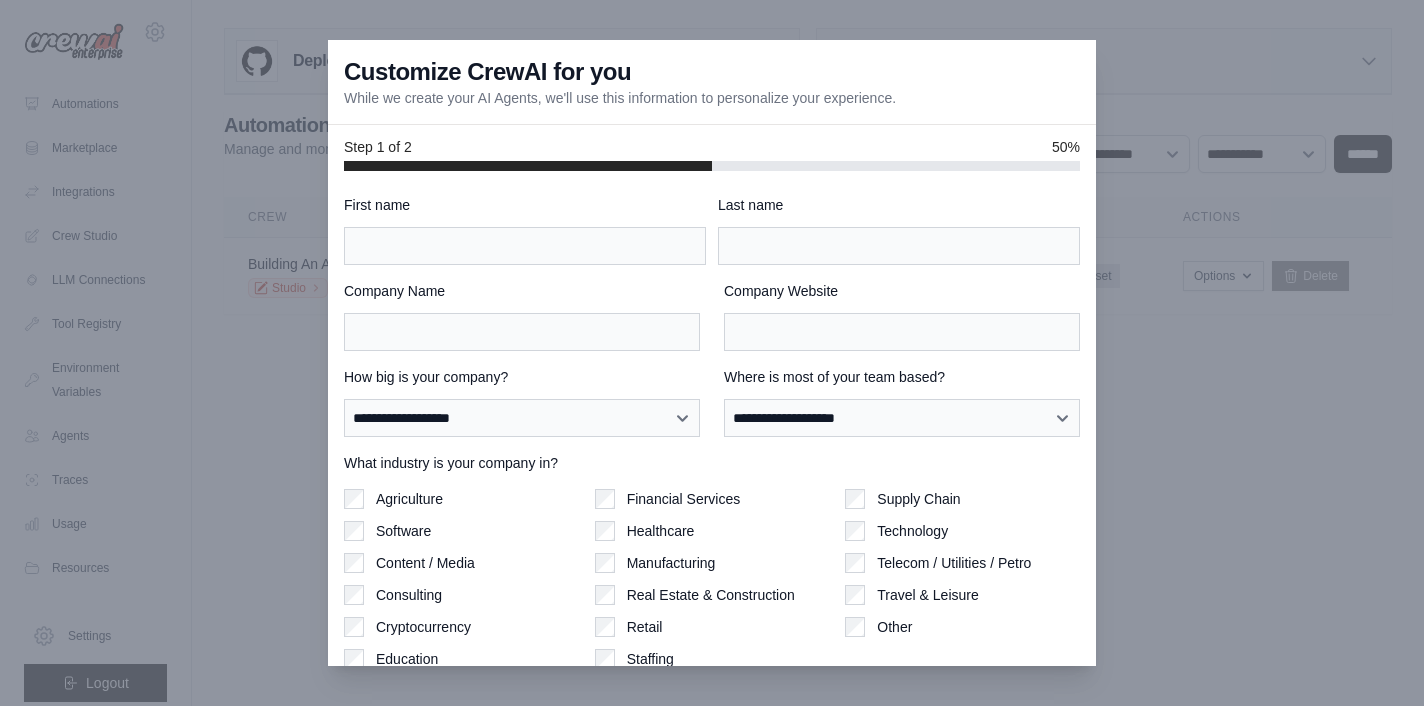 scroll, scrollTop: 0, scrollLeft: 0, axis: both 